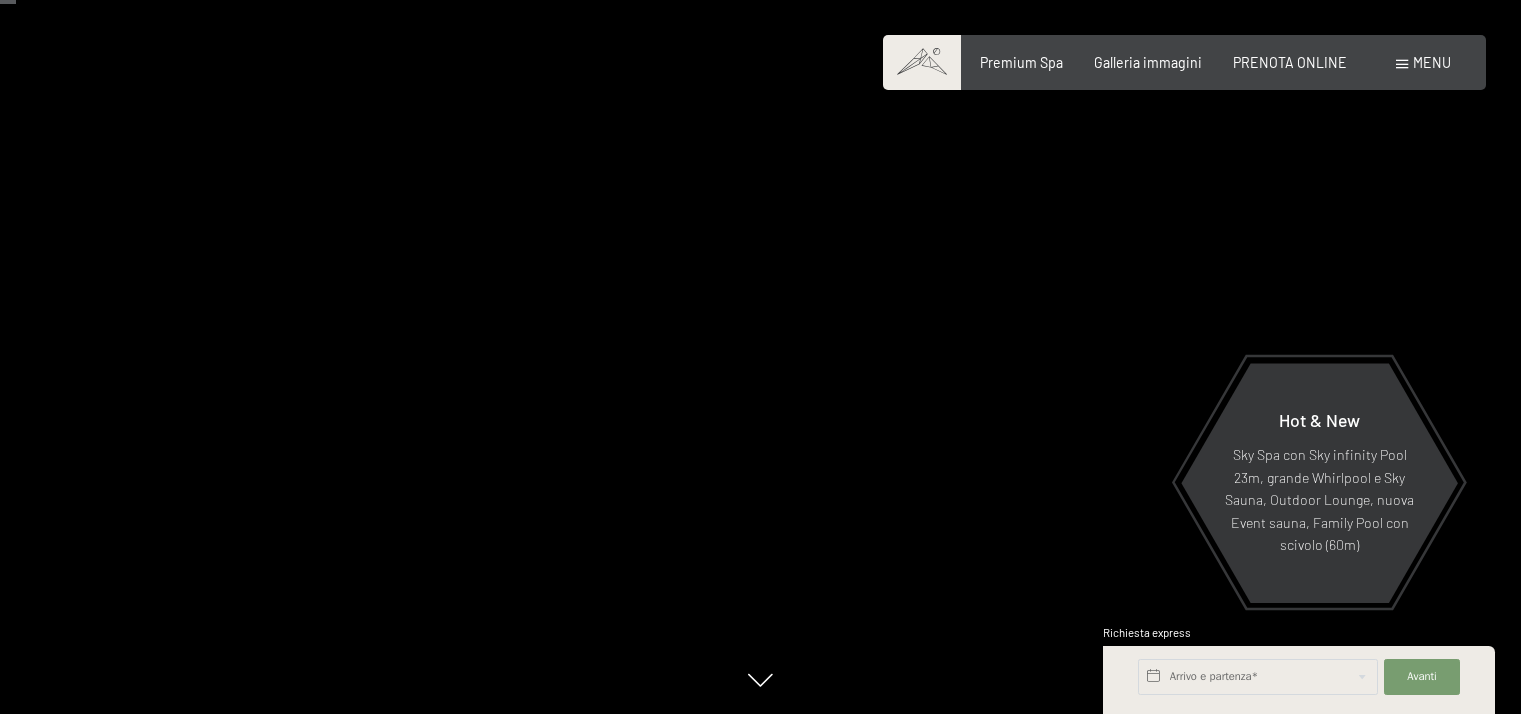 scroll, scrollTop: 100, scrollLeft: 0, axis: vertical 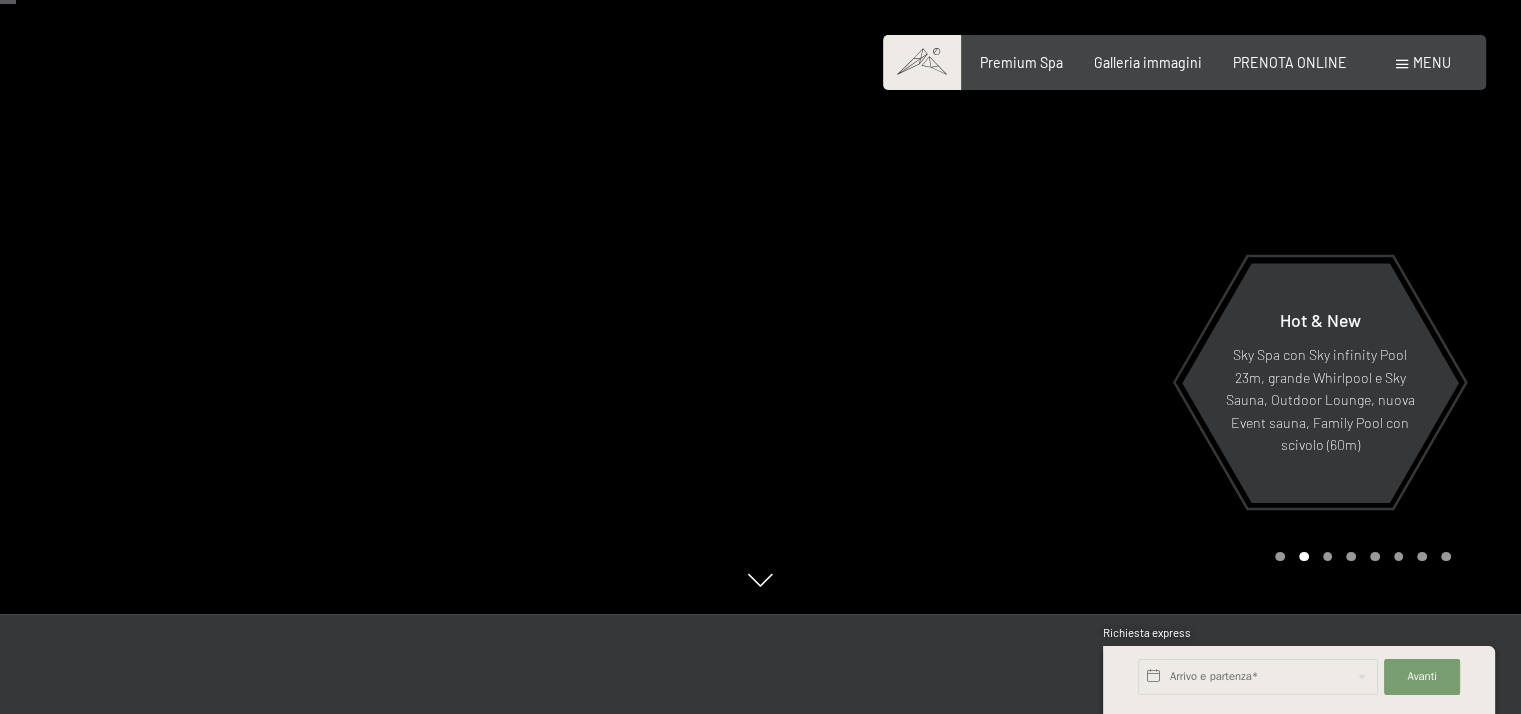 click on "Menu" at bounding box center [1432, 62] 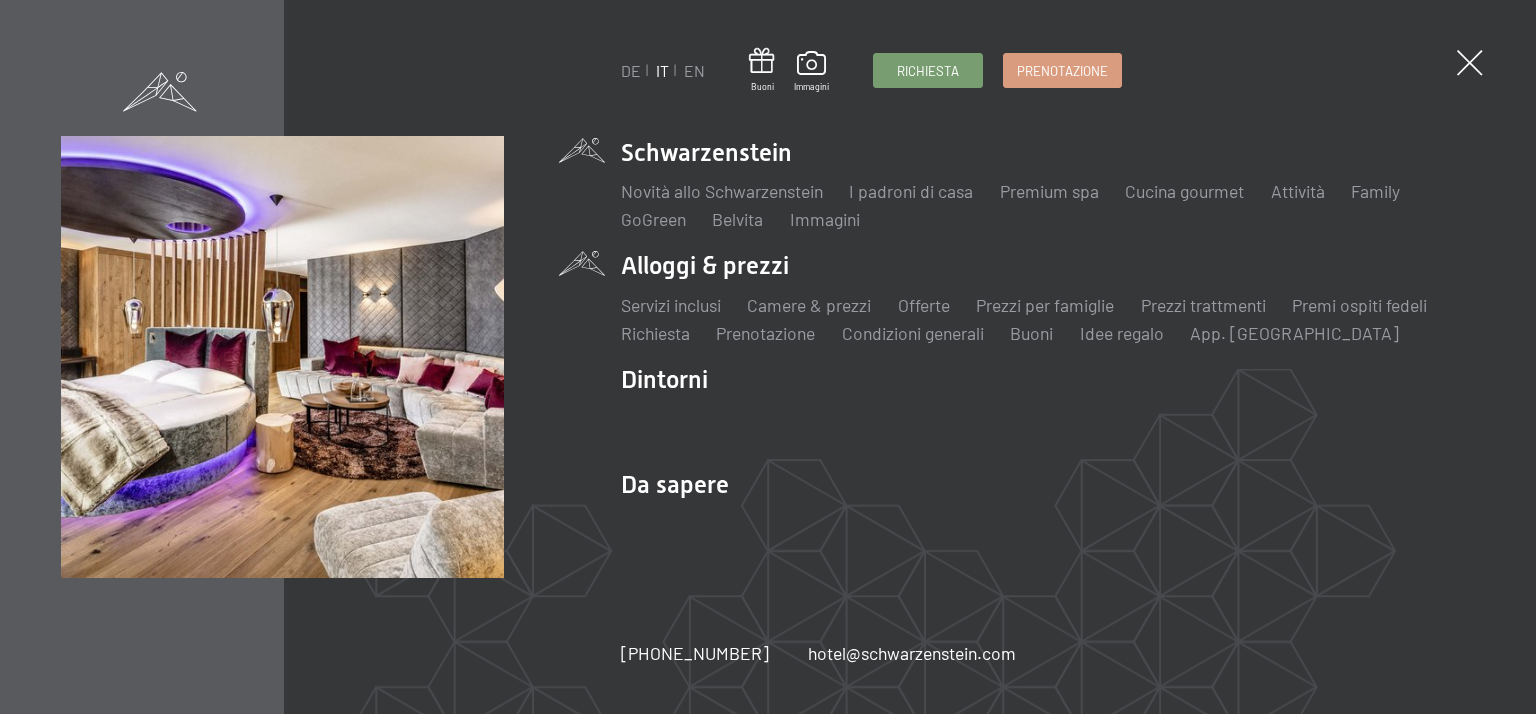 click on "Alloggi & prezzi           Servizi inclusi         Camere & prezzi         Lista             Offerte         Lista             Prezzi per famiglie         Prezzi trattmenti         Premi ospiti fedeli         Richiesta         Prenotazione         Condizioni generali         Buoni         Idee regalo         App. Luxegg" at bounding box center (1048, 297) 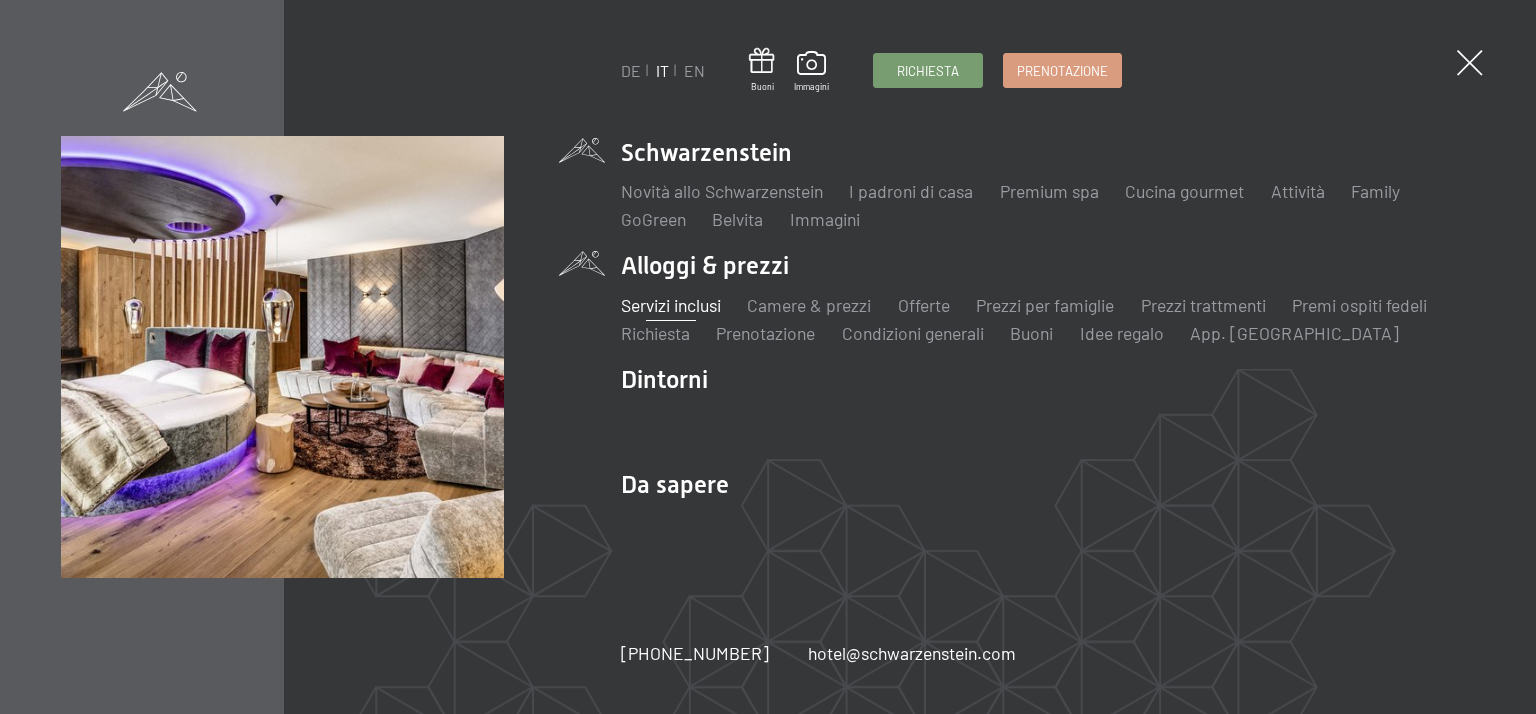 click on "Servizi inclusi" at bounding box center (671, 305) 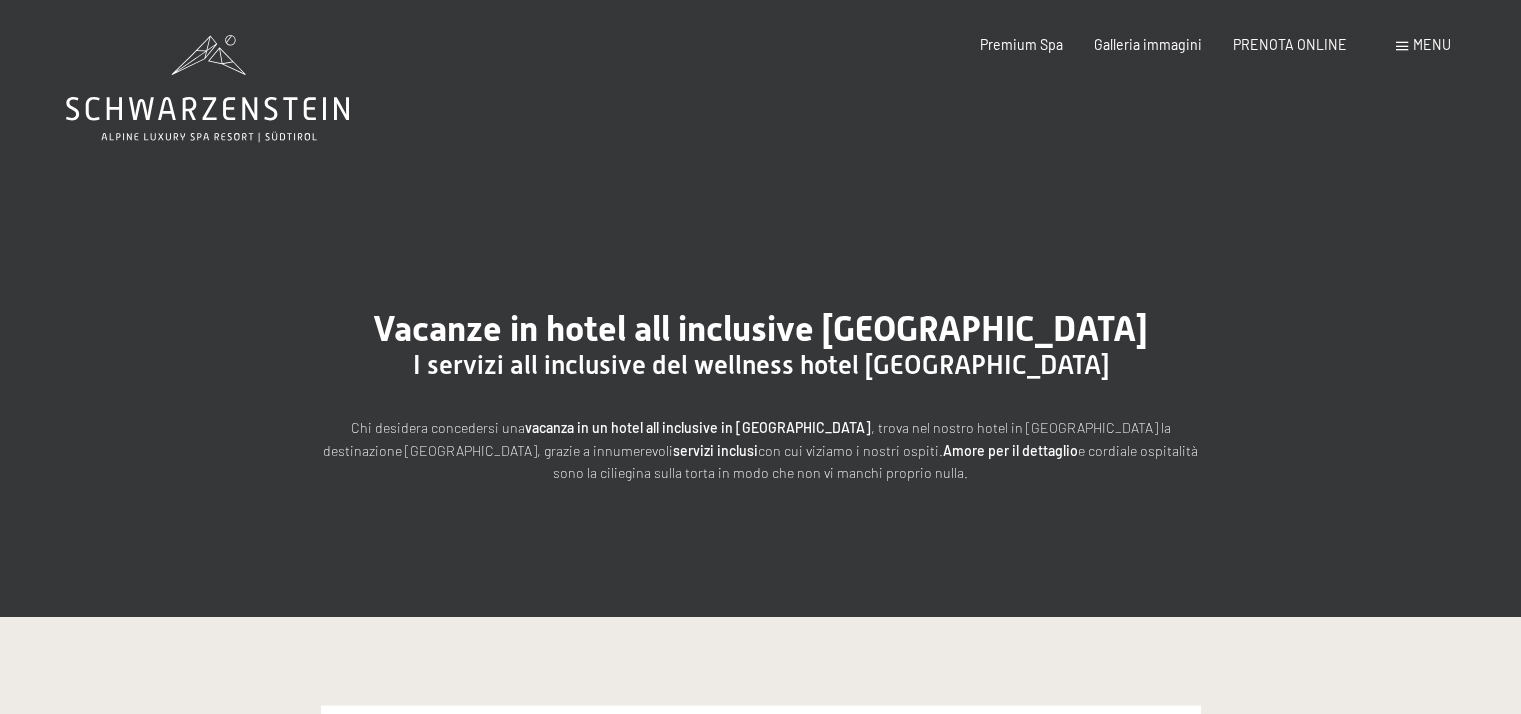 scroll, scrollTop: 0, scrollLeft: 0, axis: both 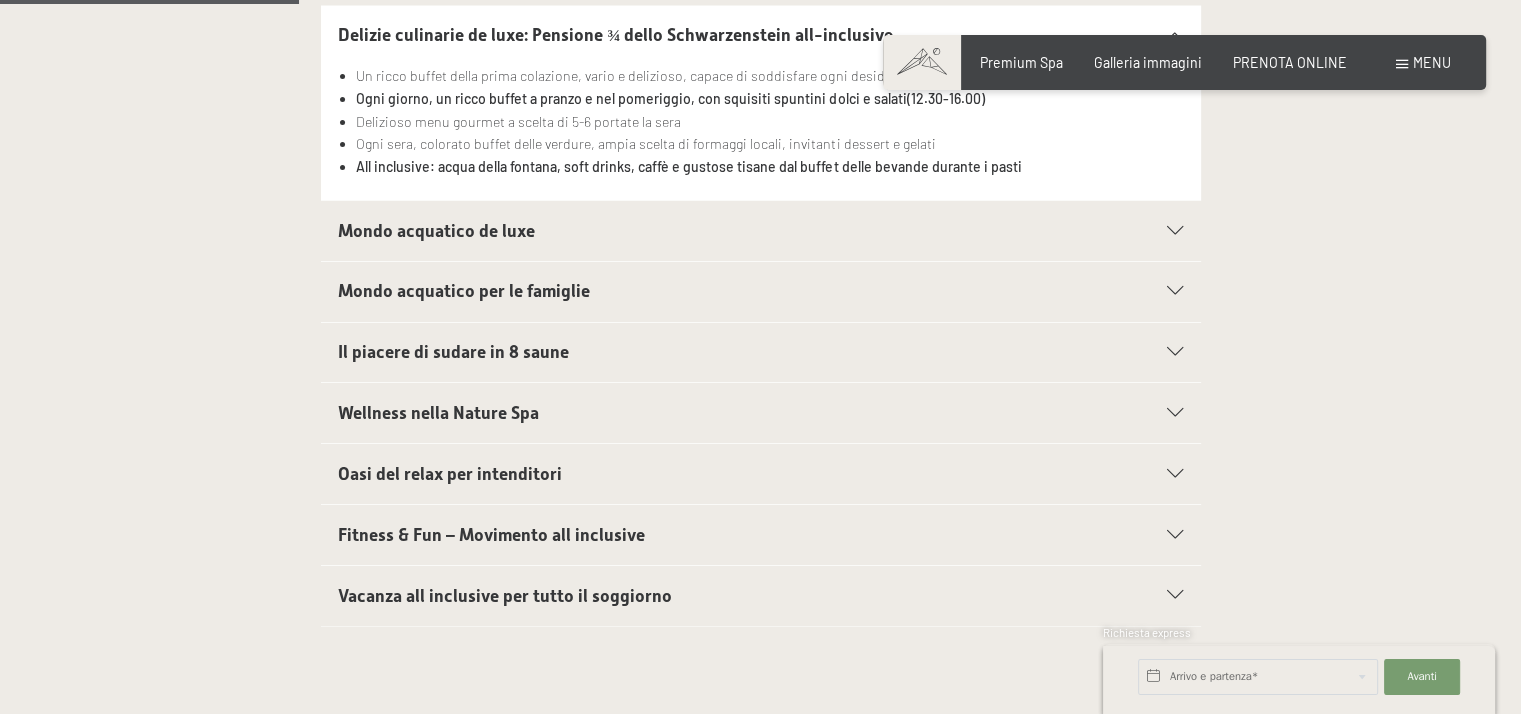 click at bounding box center [1175, 595] 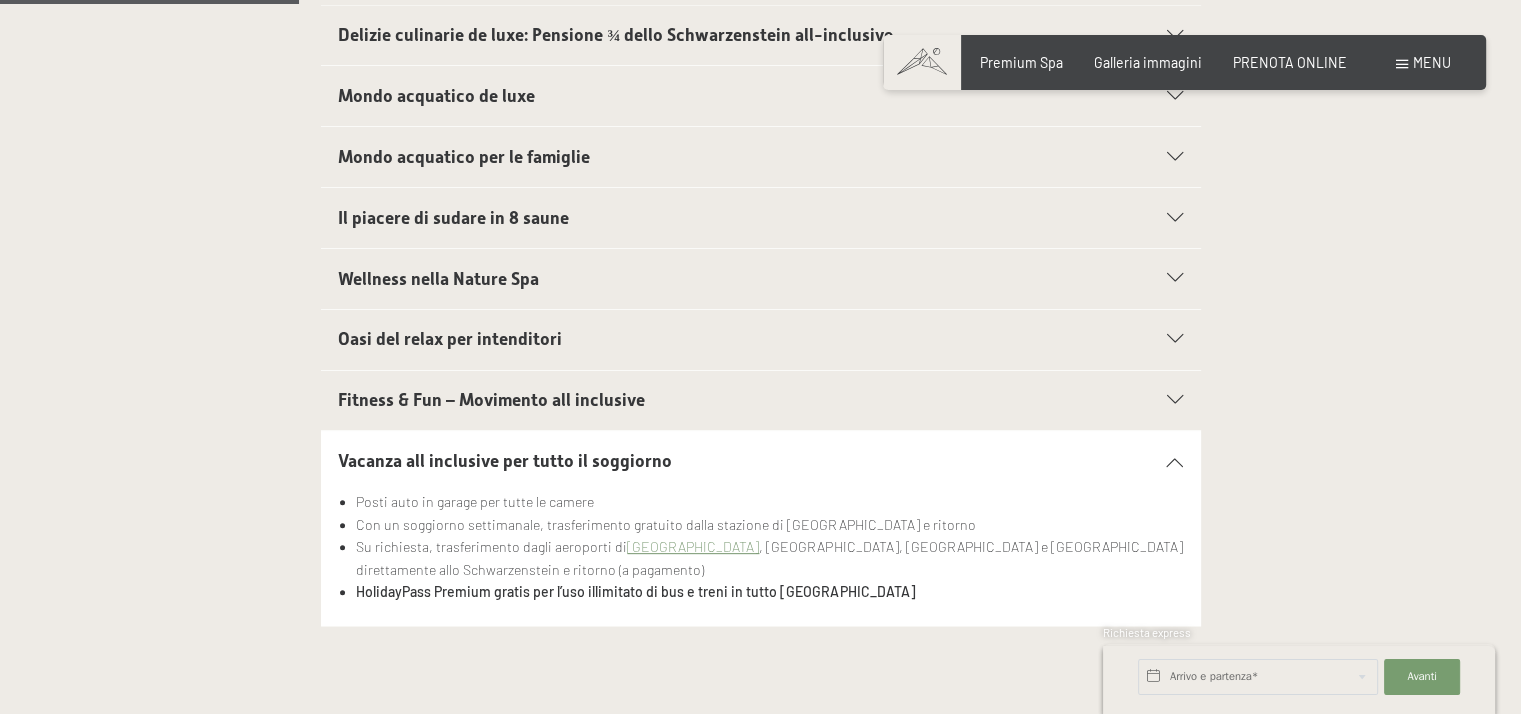 click on "Fitness & Fun – Movimento all inclusive" at bounding box center (491, 400) 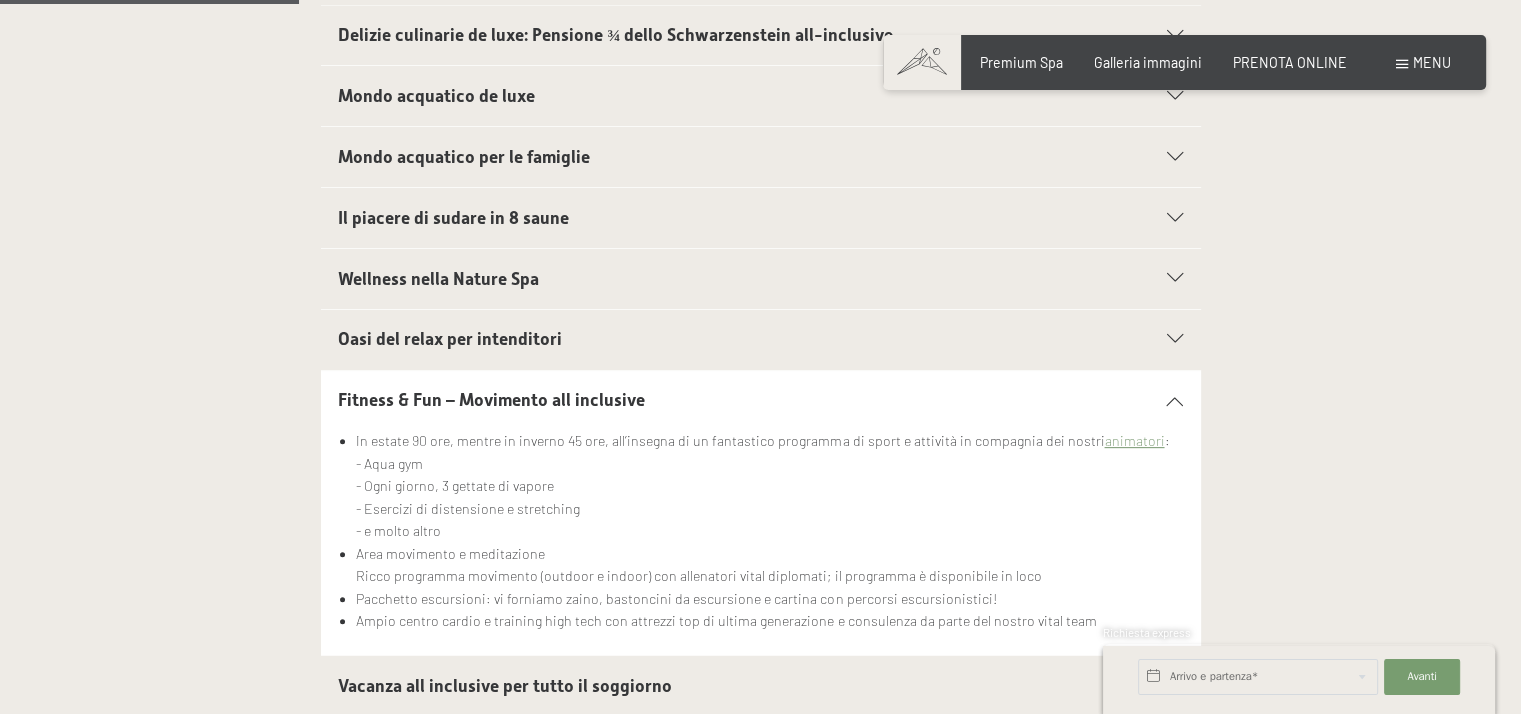 click on "Oasi del relax per intenditori" at bounding box center [450, 339] 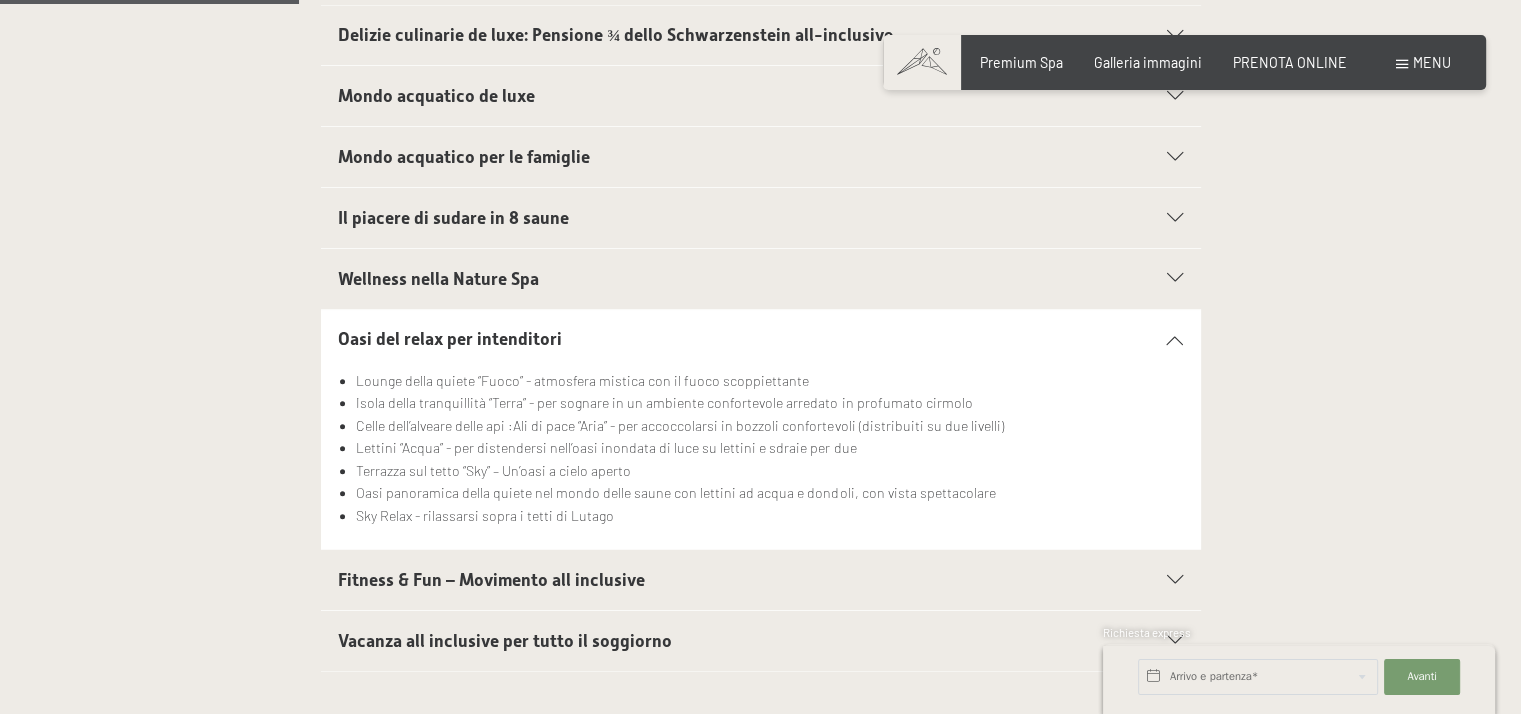 click on "Il piacere di sudare in 8 saune" at bounding box center [453, 218] 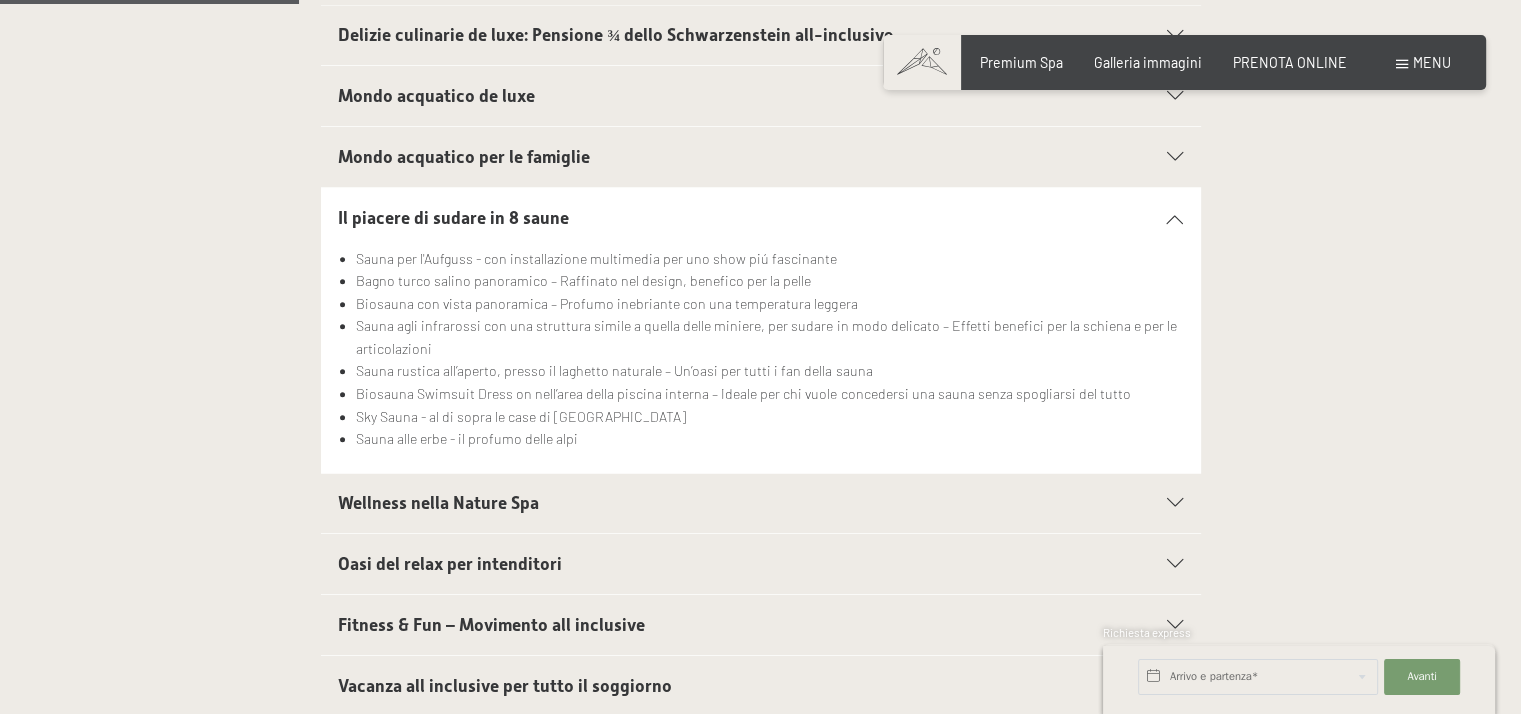 click on "Mondo acquatico per le famiglie" at bounding box center [464, 157] 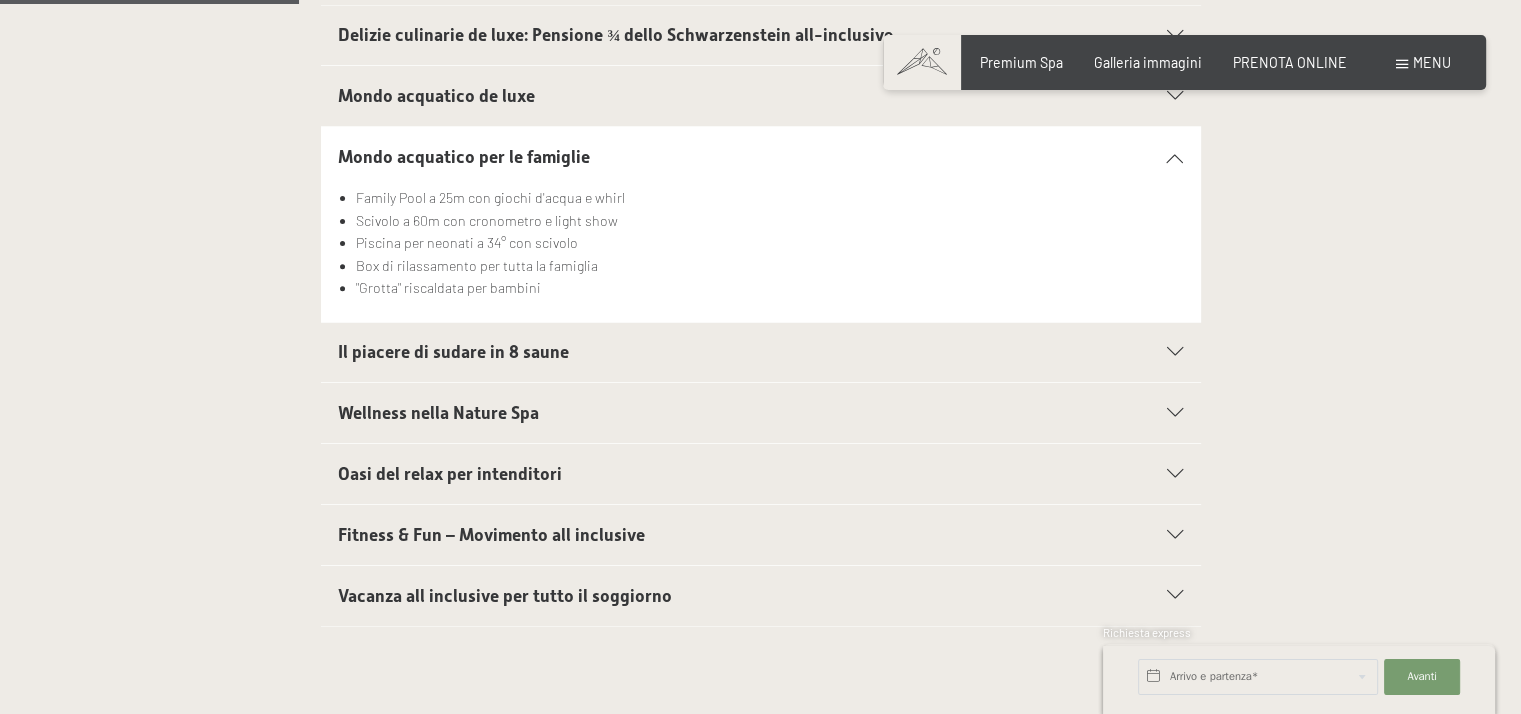 click on "Mondo acquatico de luxe" at bounding box center (718, 96) 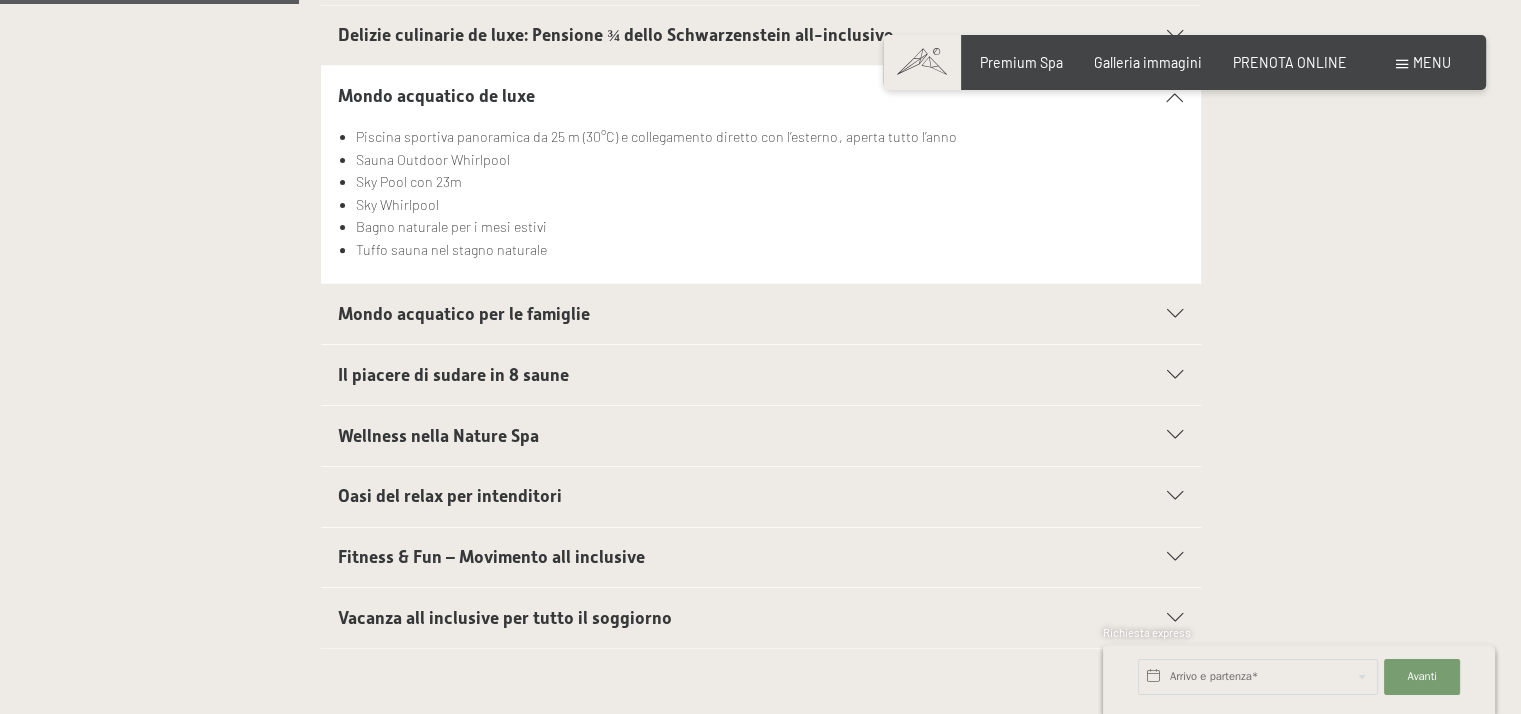 click on "Mondo acquatico per le famiglie" at bounding box center [464, 314] 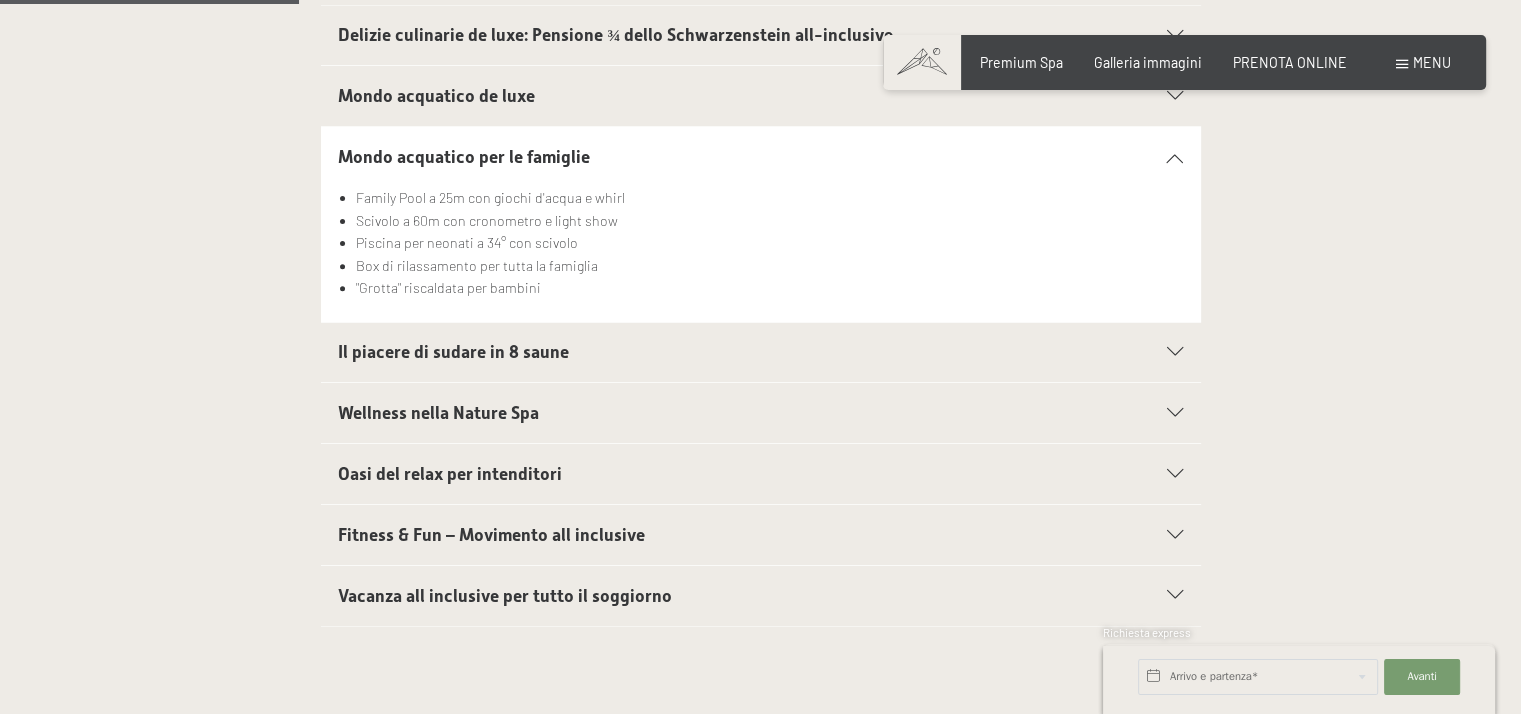 click on "Wellness nella Nature Spa" at bounding box center [718, 413] 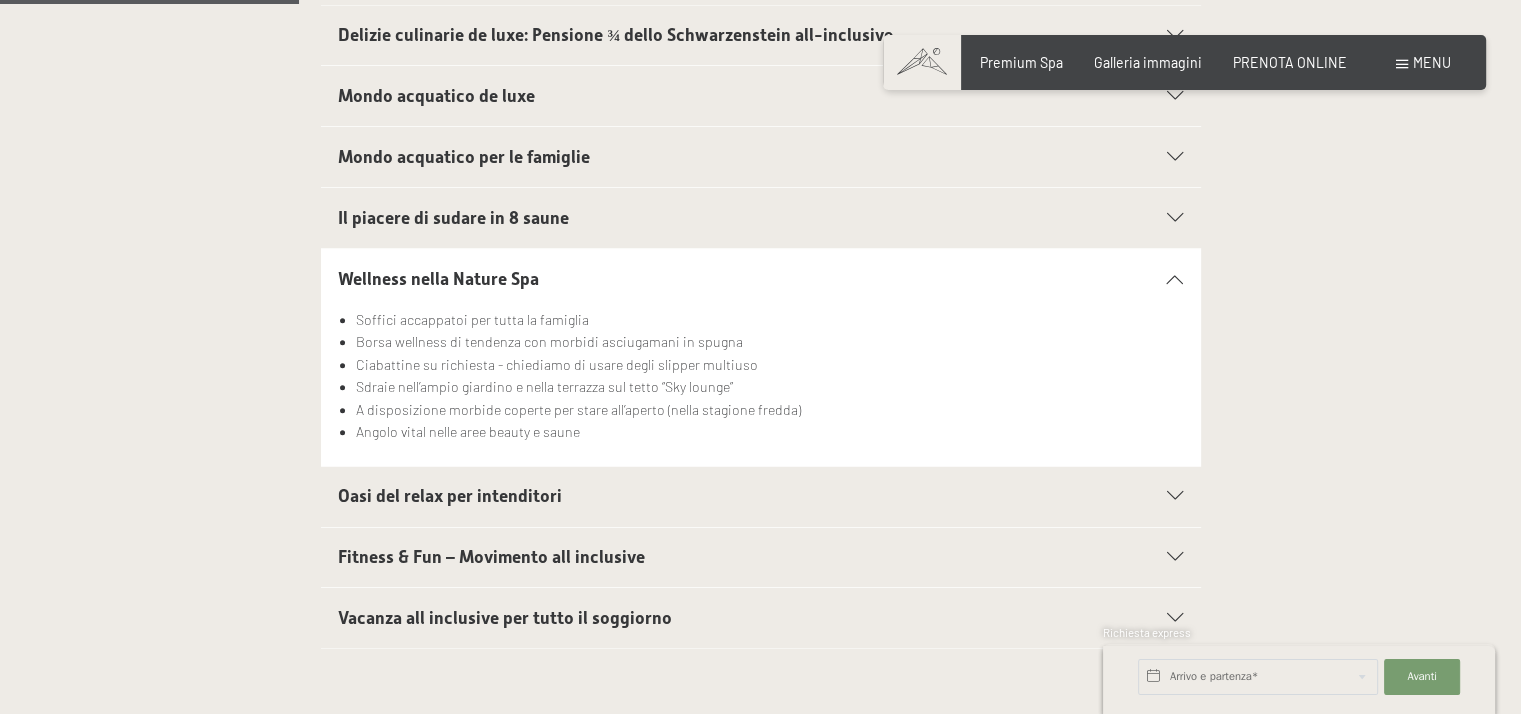 click on "Oasi del relax per intenditori" at bounding box center [450, 496] 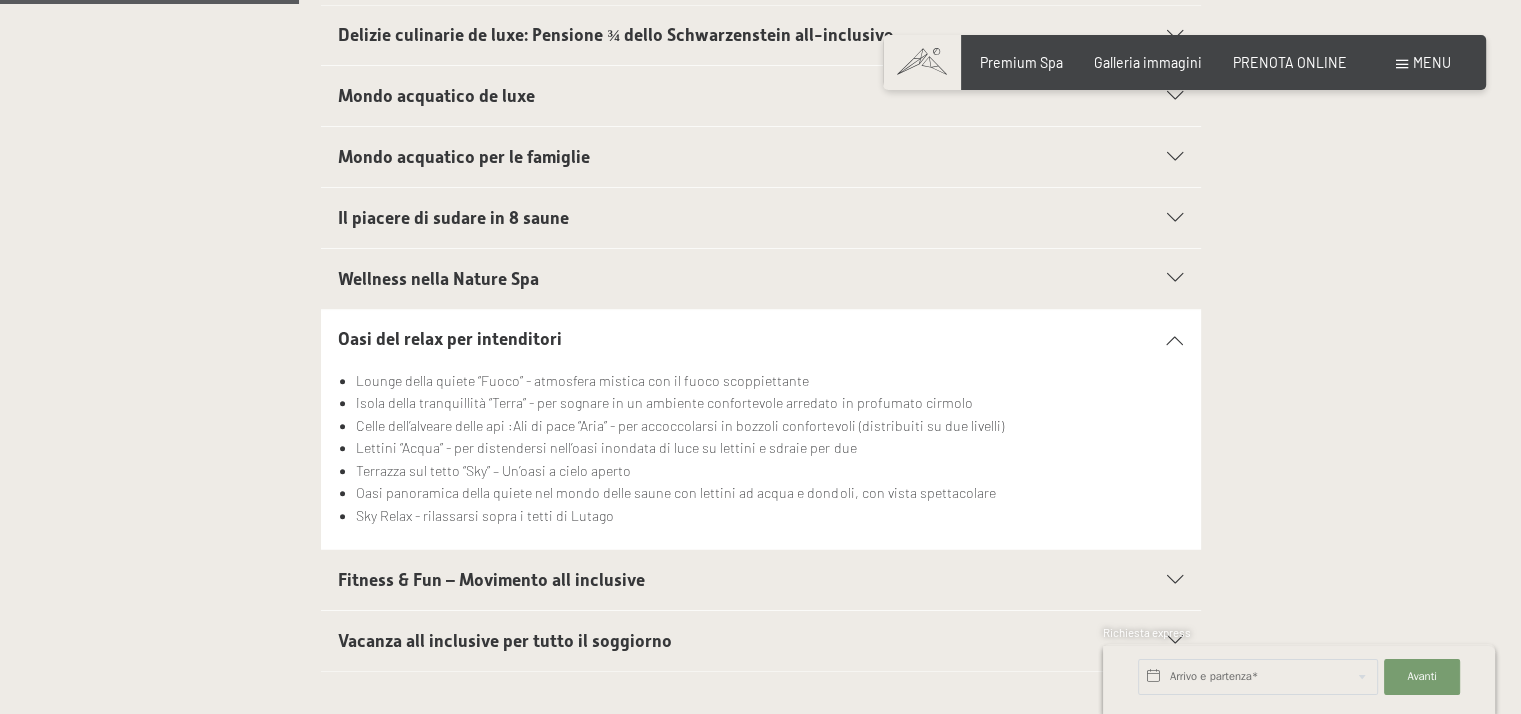 click on "Fitness & Fun – Movimento all inclusive" at bounding box center [491, 580] 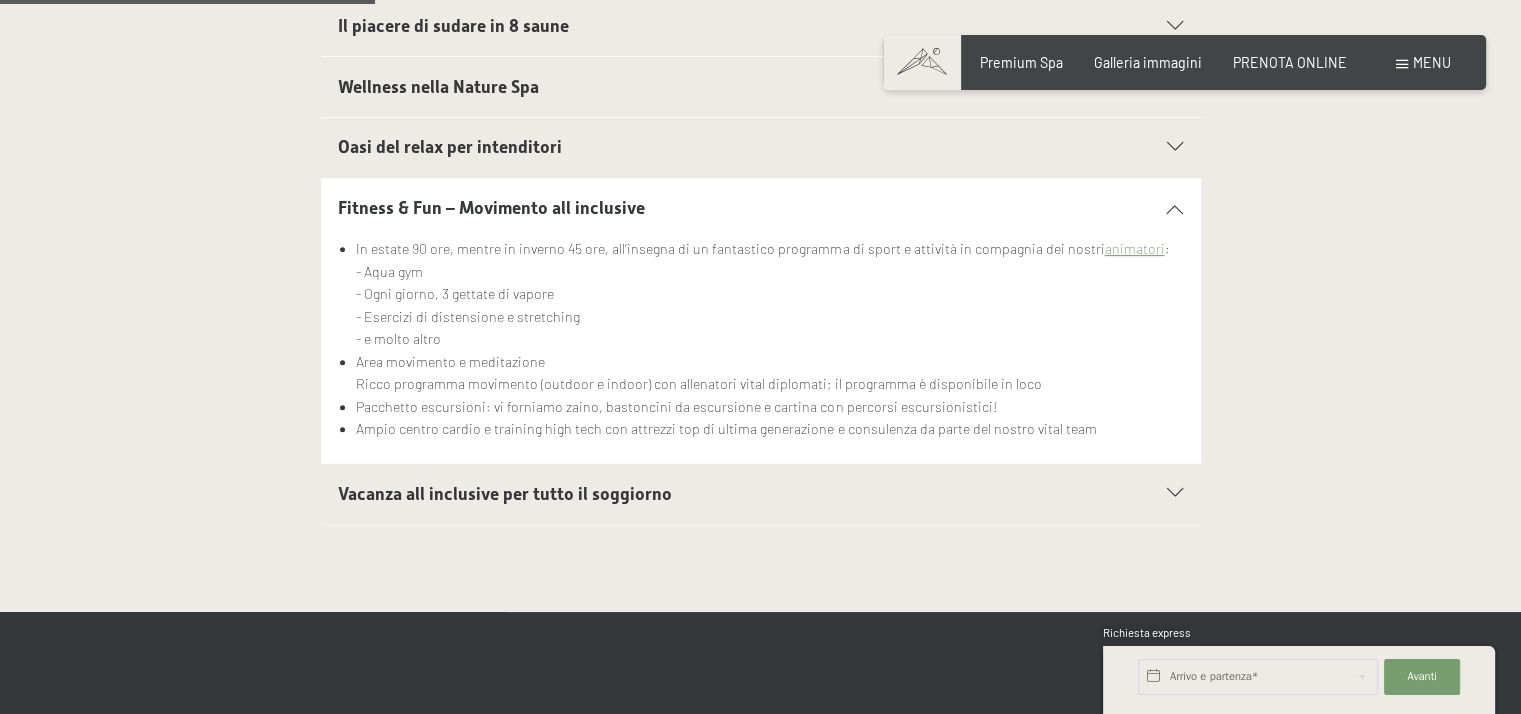 scroll, scrollTop: 900, scrollLeft: 0, axis: vertical 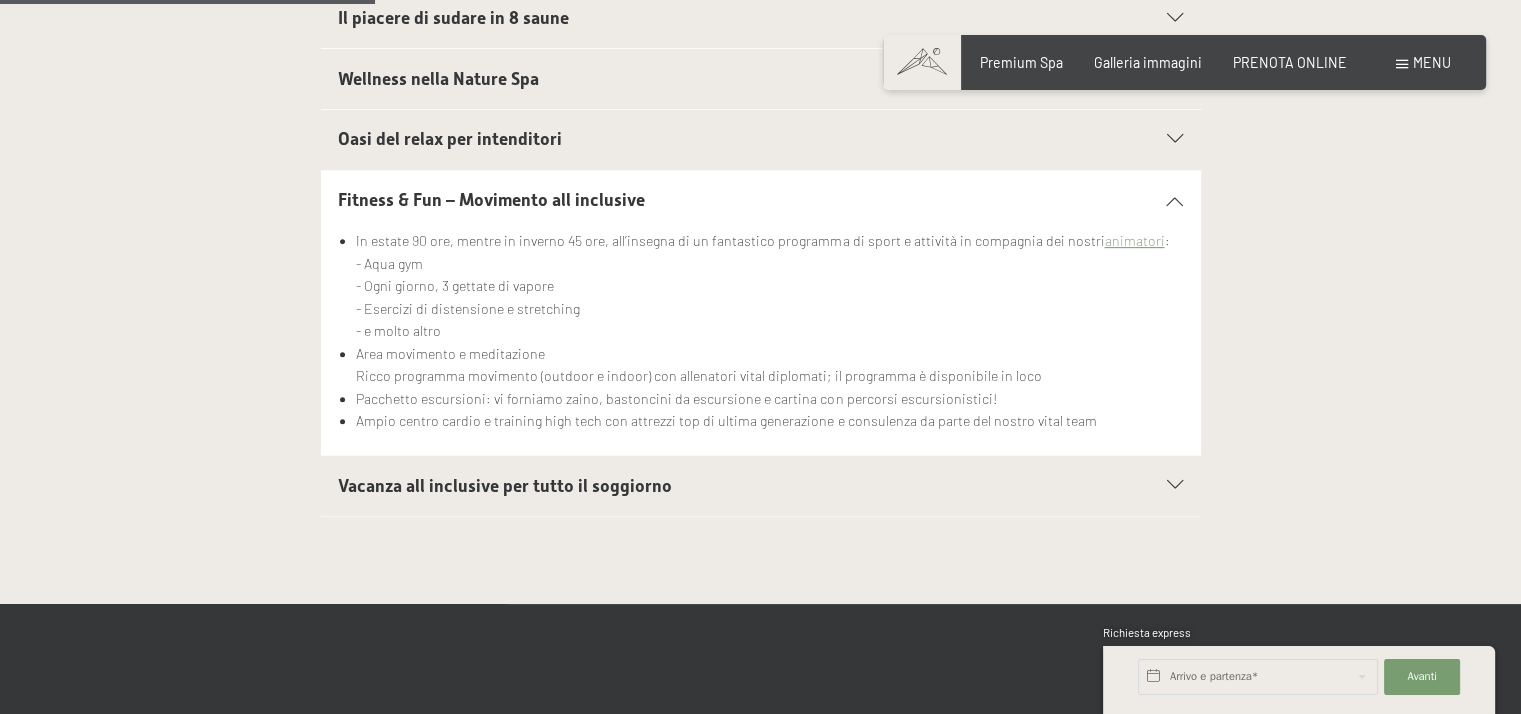 click on "Vacanza all inclusive per tutto il soggiorno" at bounding box center [505, 486] 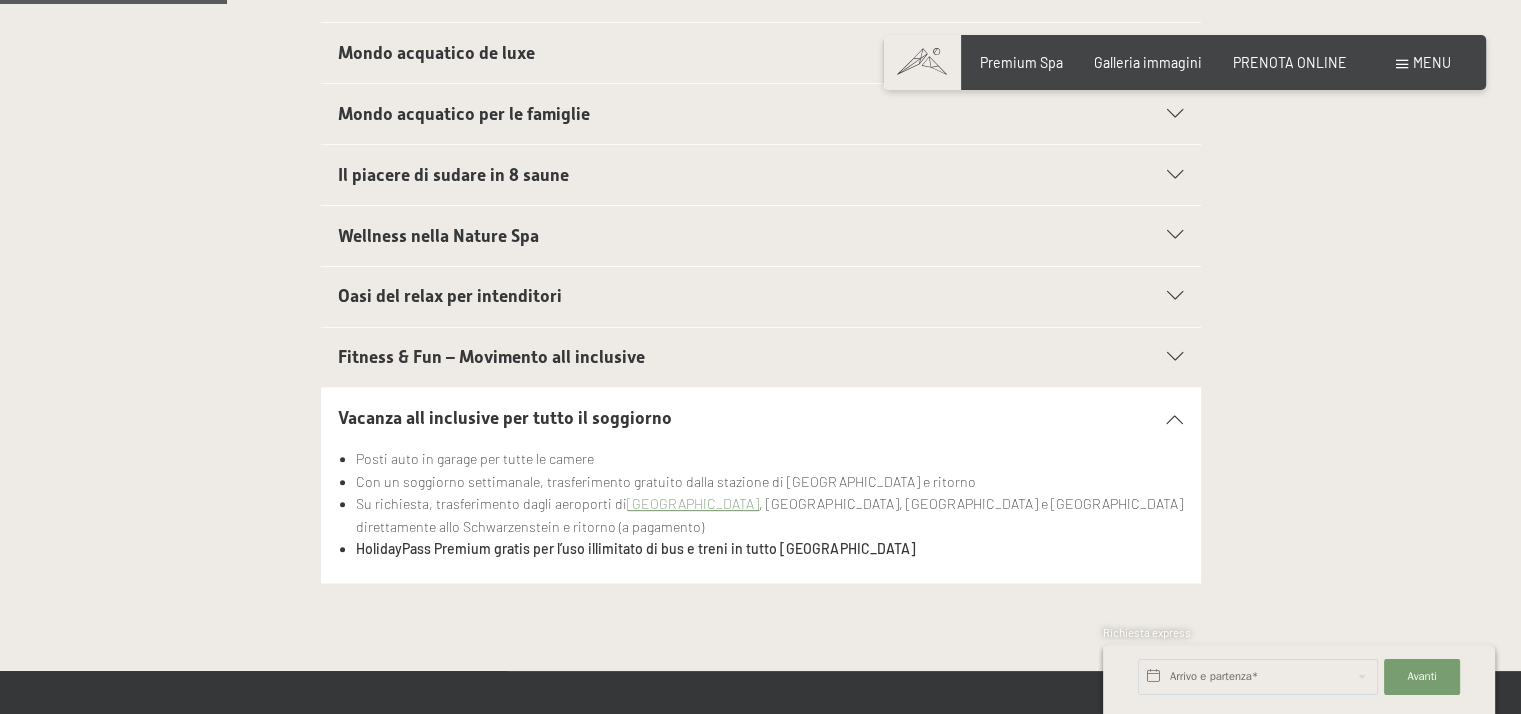 scroll, scrollTop: 500, scrollLeft: 0, axis: vertical 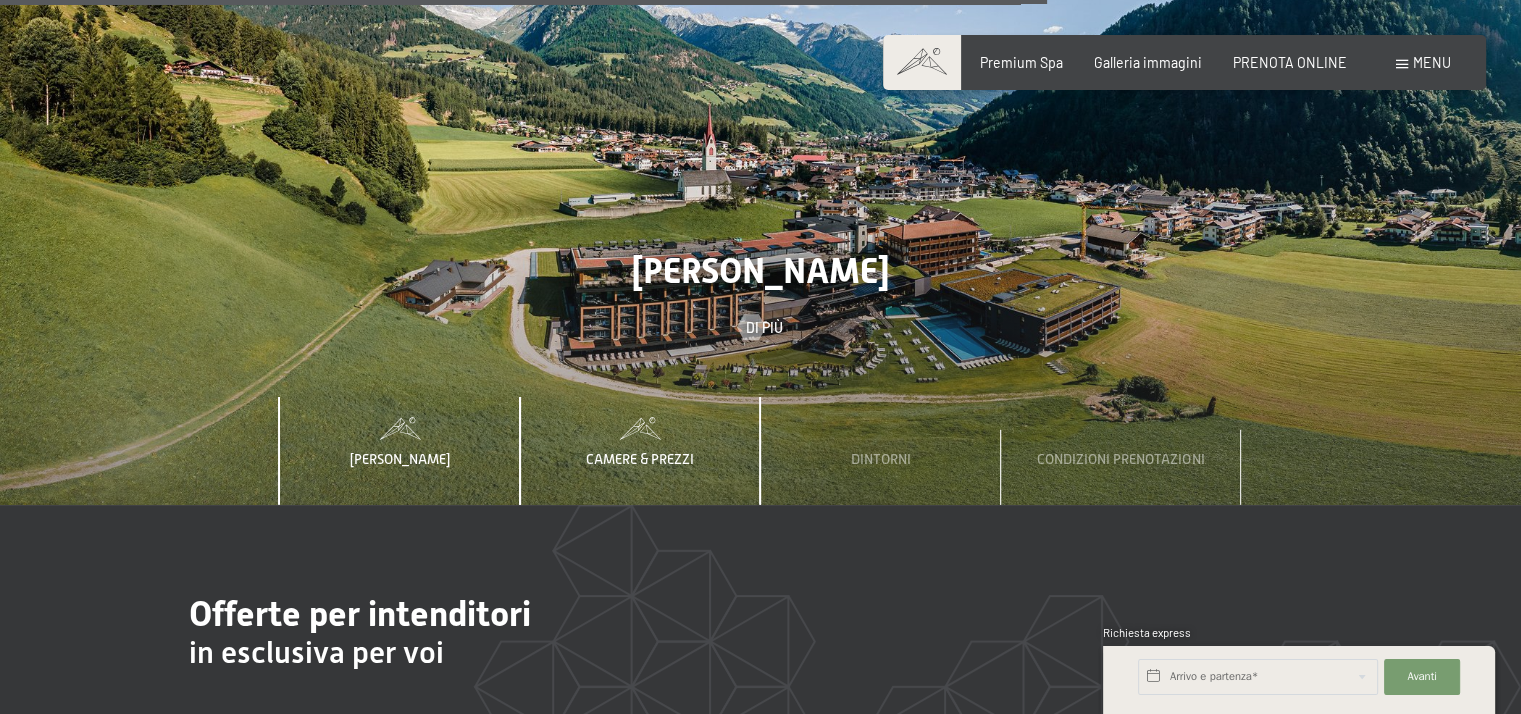 click at bounding box center (640, 428) 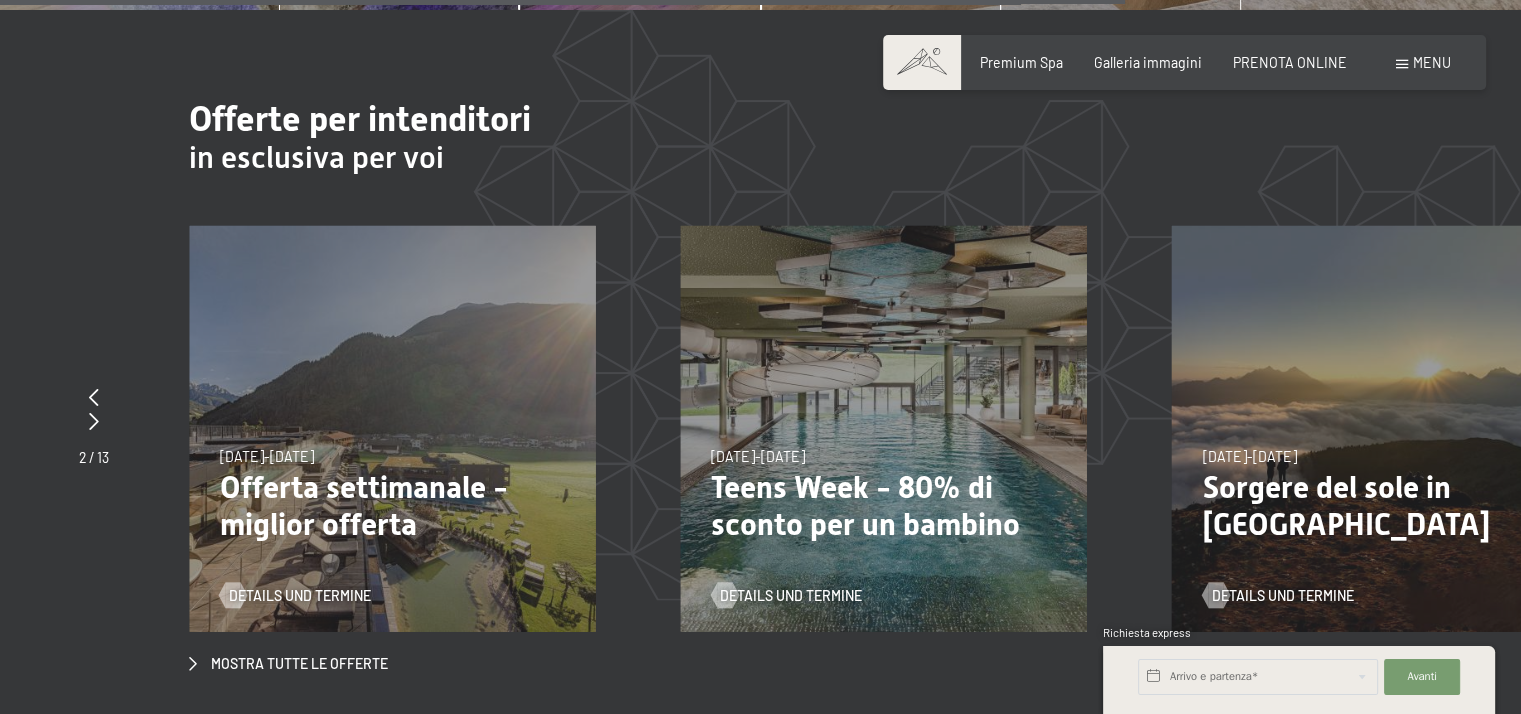 scroll, scrollTop: 6200, scrollLeft: 0, axis: vertical 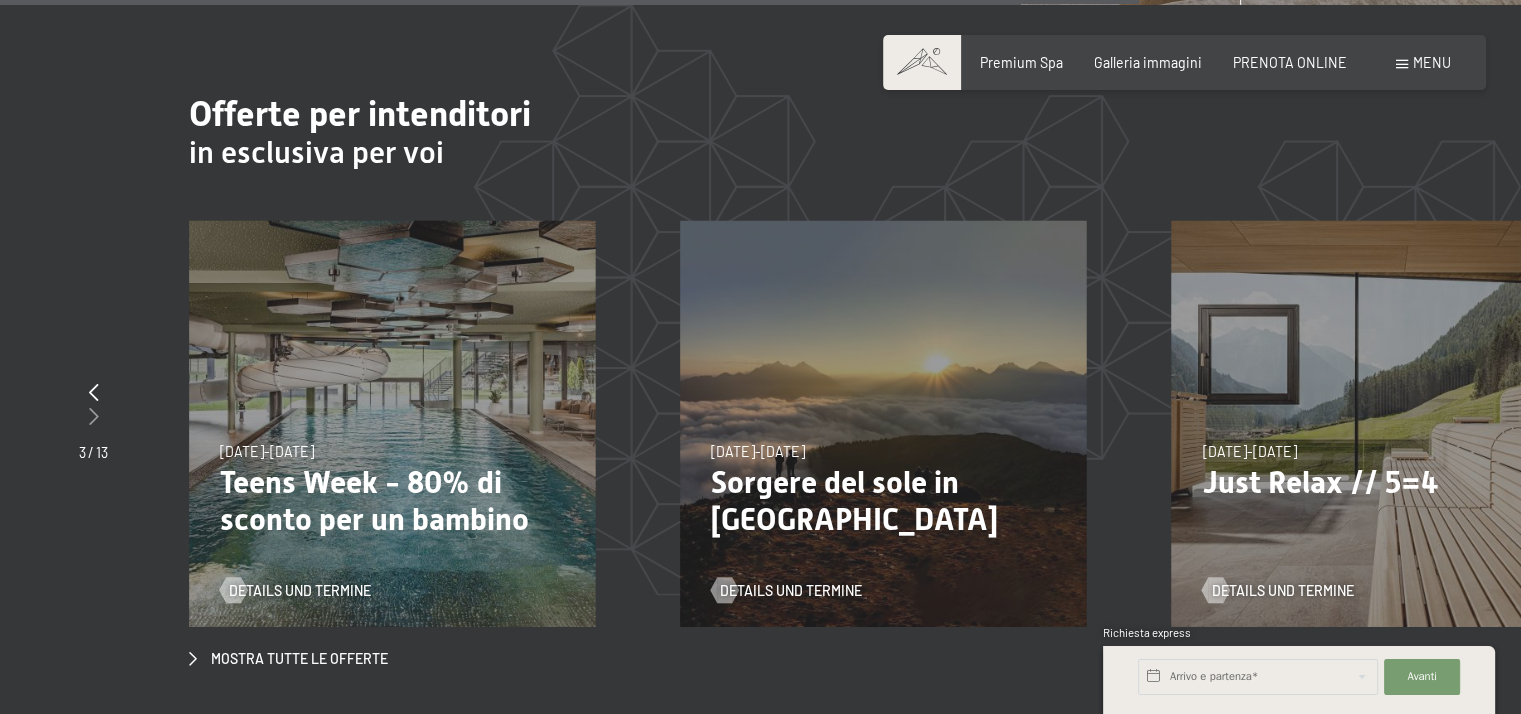click at bounding box center (94, 416) 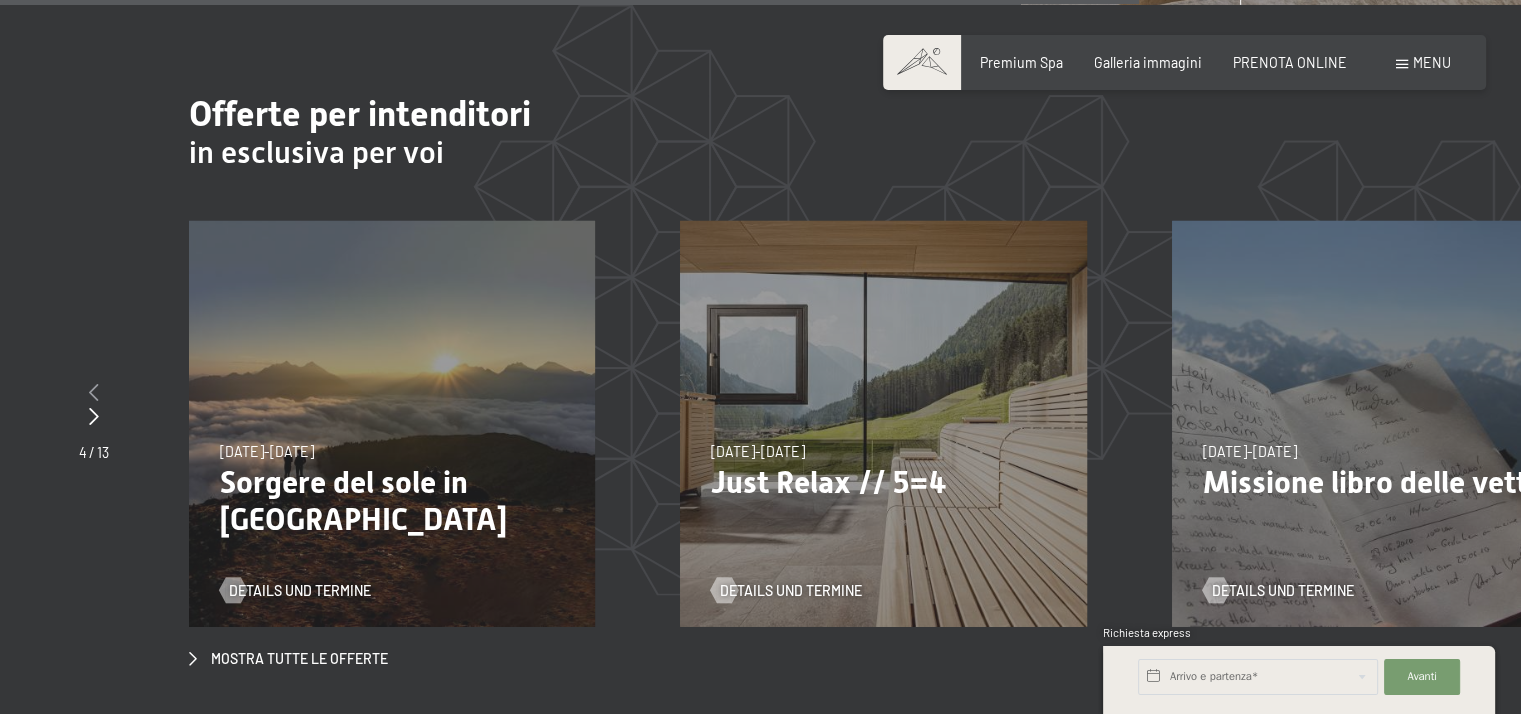 click at bounding box center (94, 392) 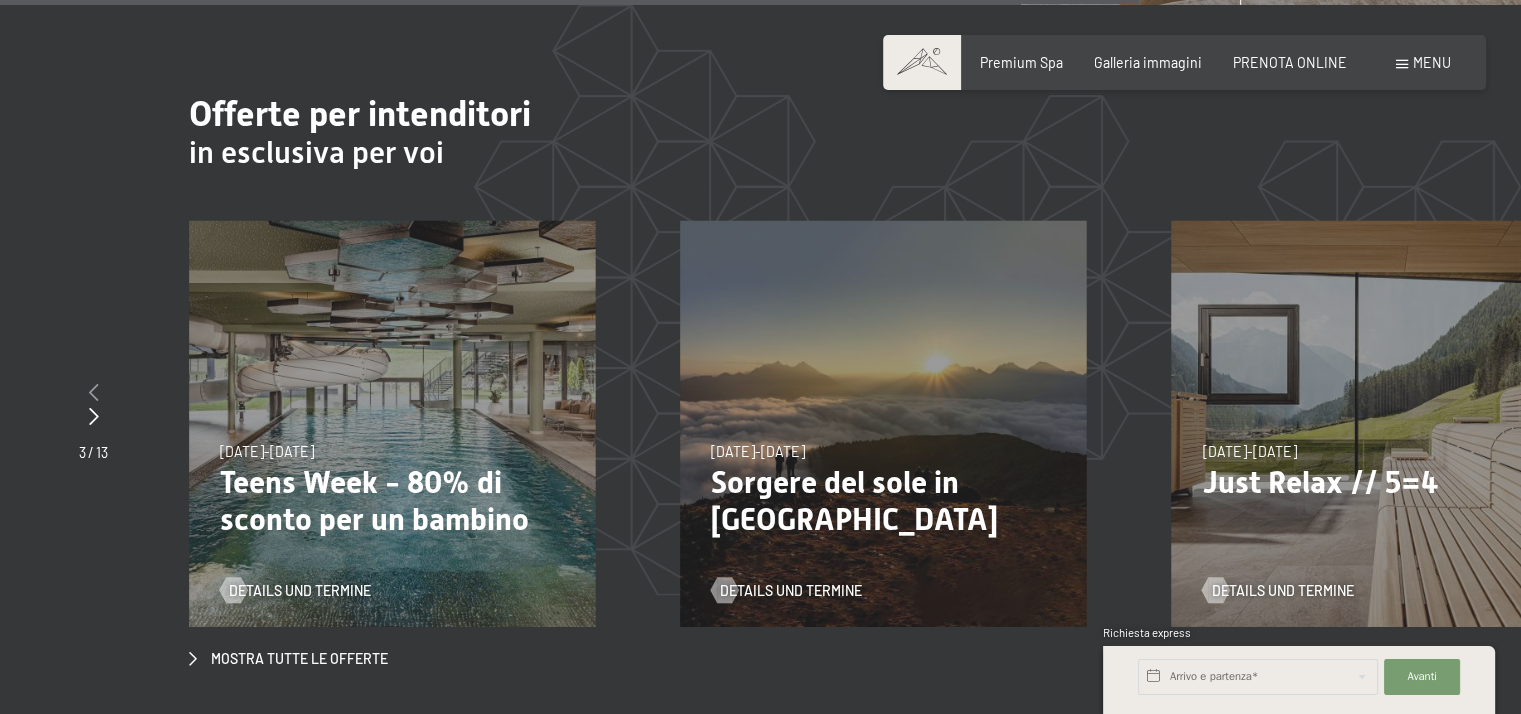 click at bounding box center [94, 392] 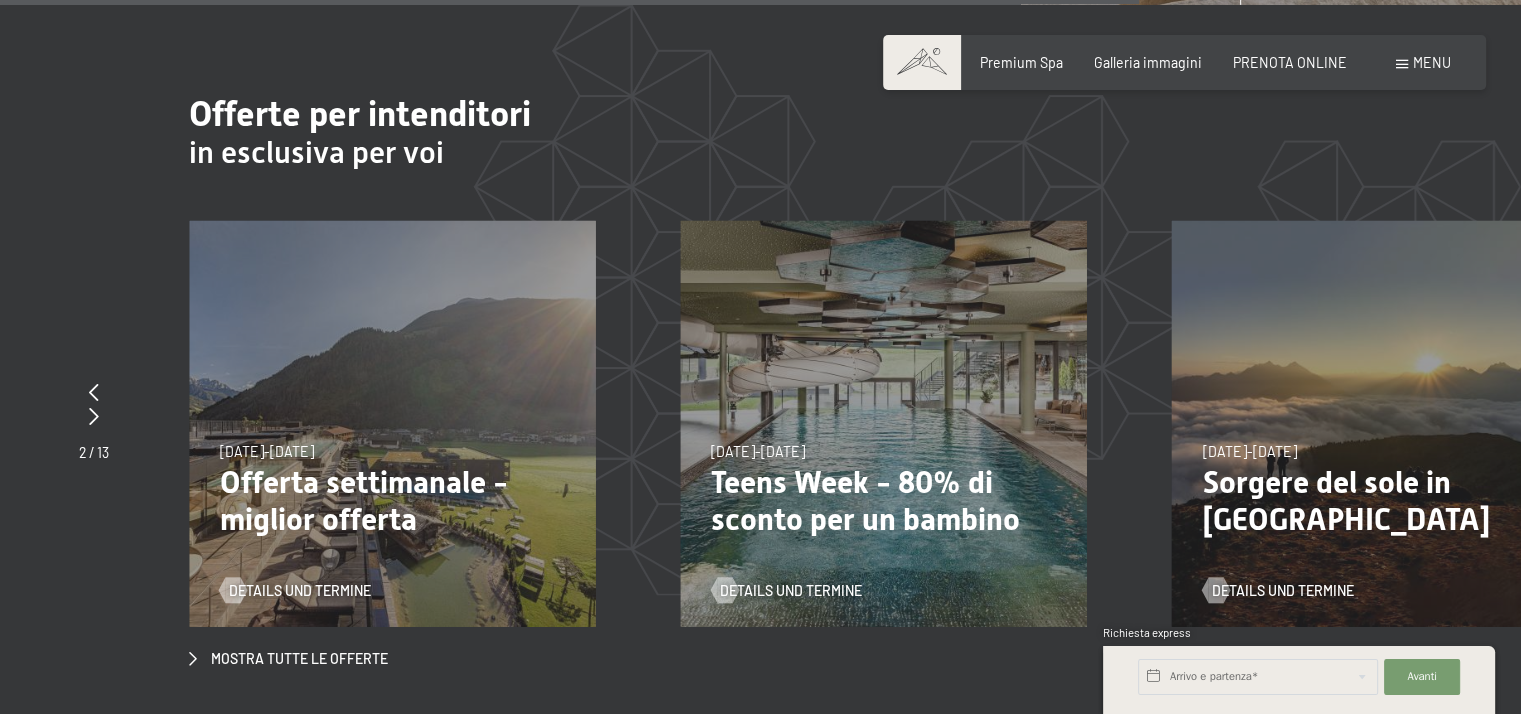click on "12/7/2025-12/4/2026       9/5/2026-23/12/2026         12/7/2025-12/4/2026          Offerta settimanale - miglior offerta                 Details und Termine" at bounding box center (392, 424) 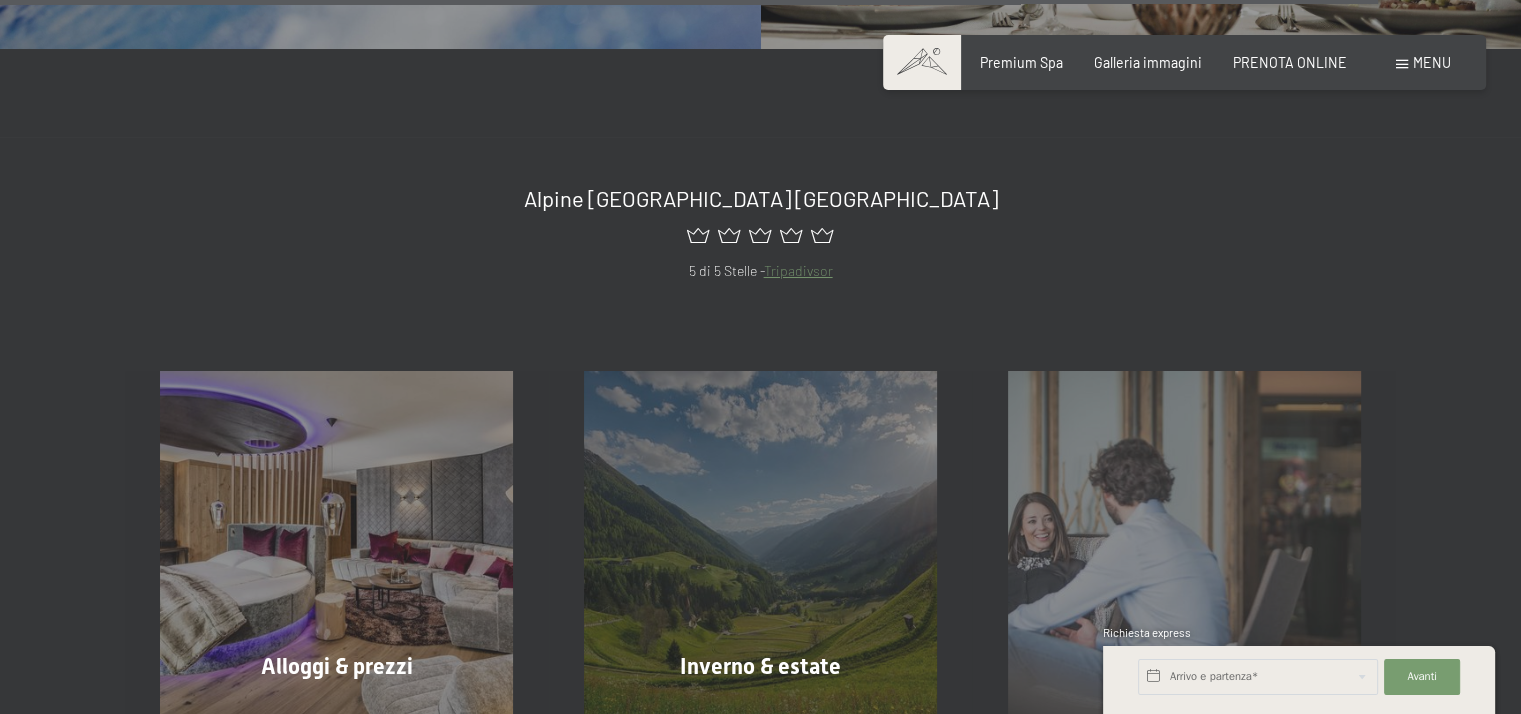 scroll, scrollTop: 7600, scrollLeft: 0, axis: vertical 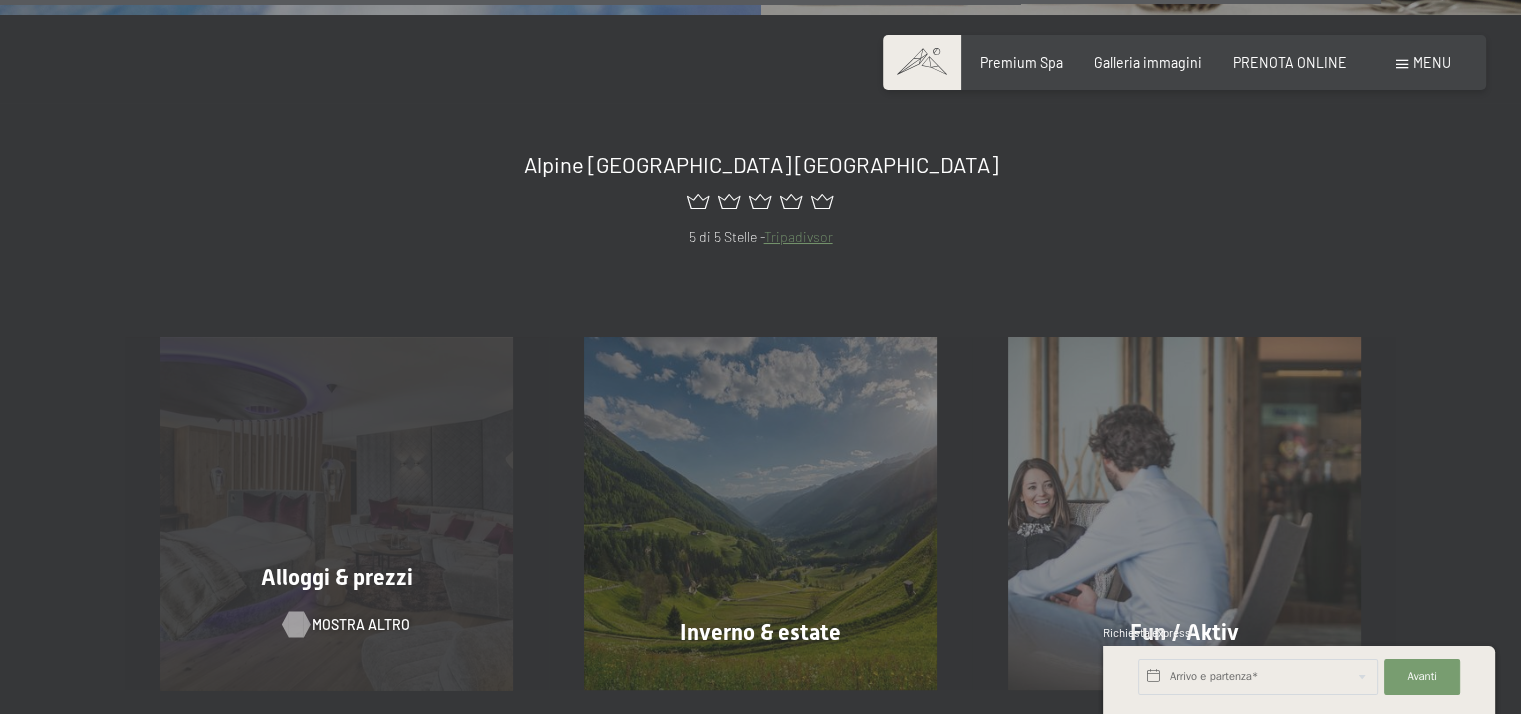 click on "mostra altro" at bounding box center [361, 625] 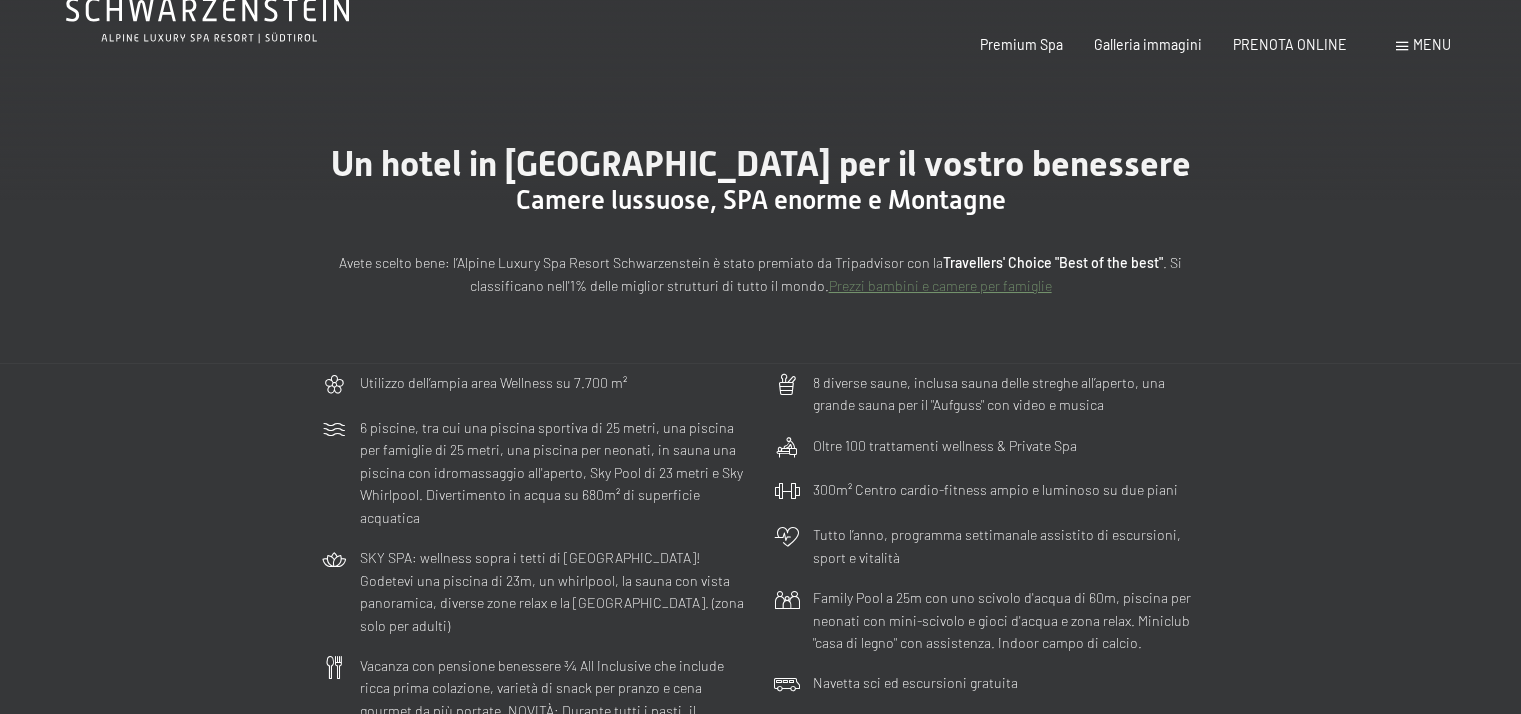 scroll, scrollTop: 0, scrollLeft: 0, axis: both 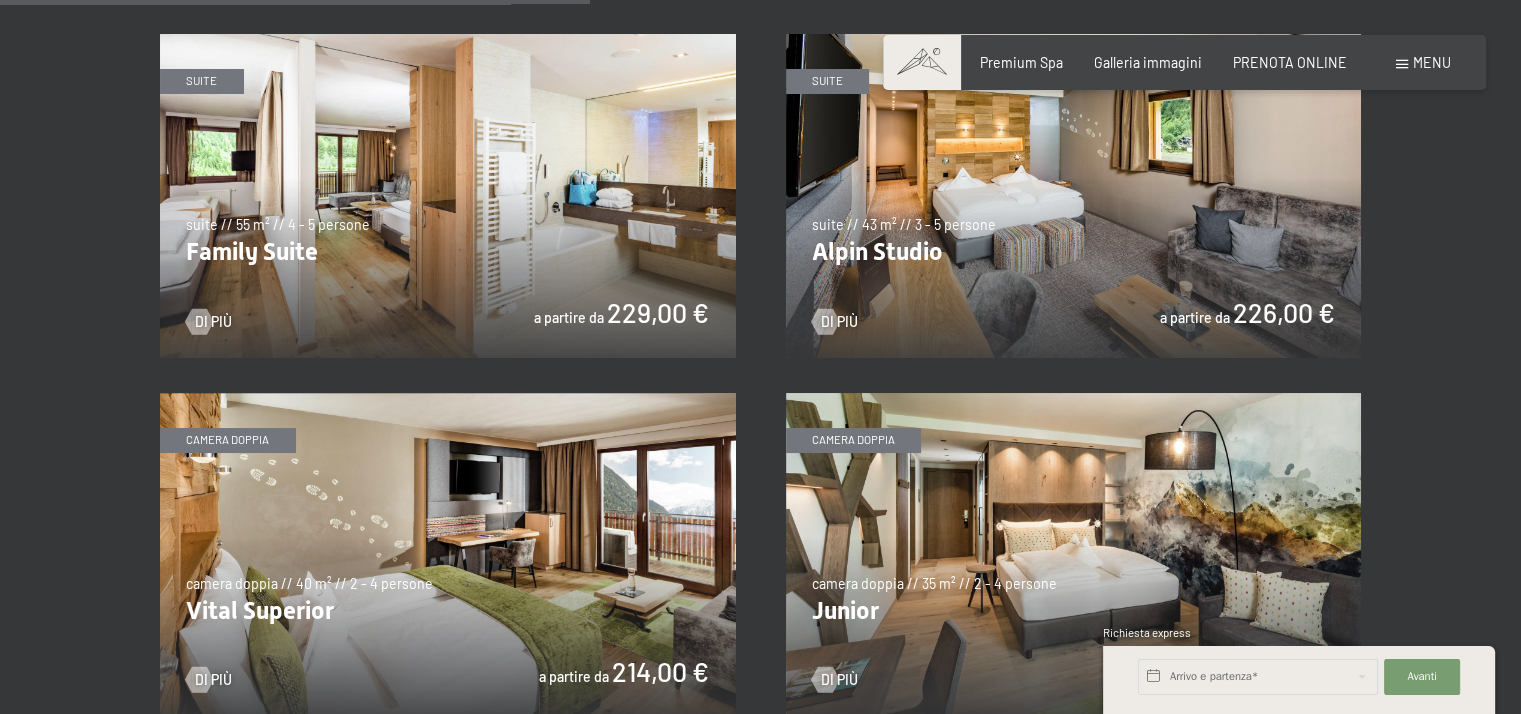 click at bounding box center (1074, 196) 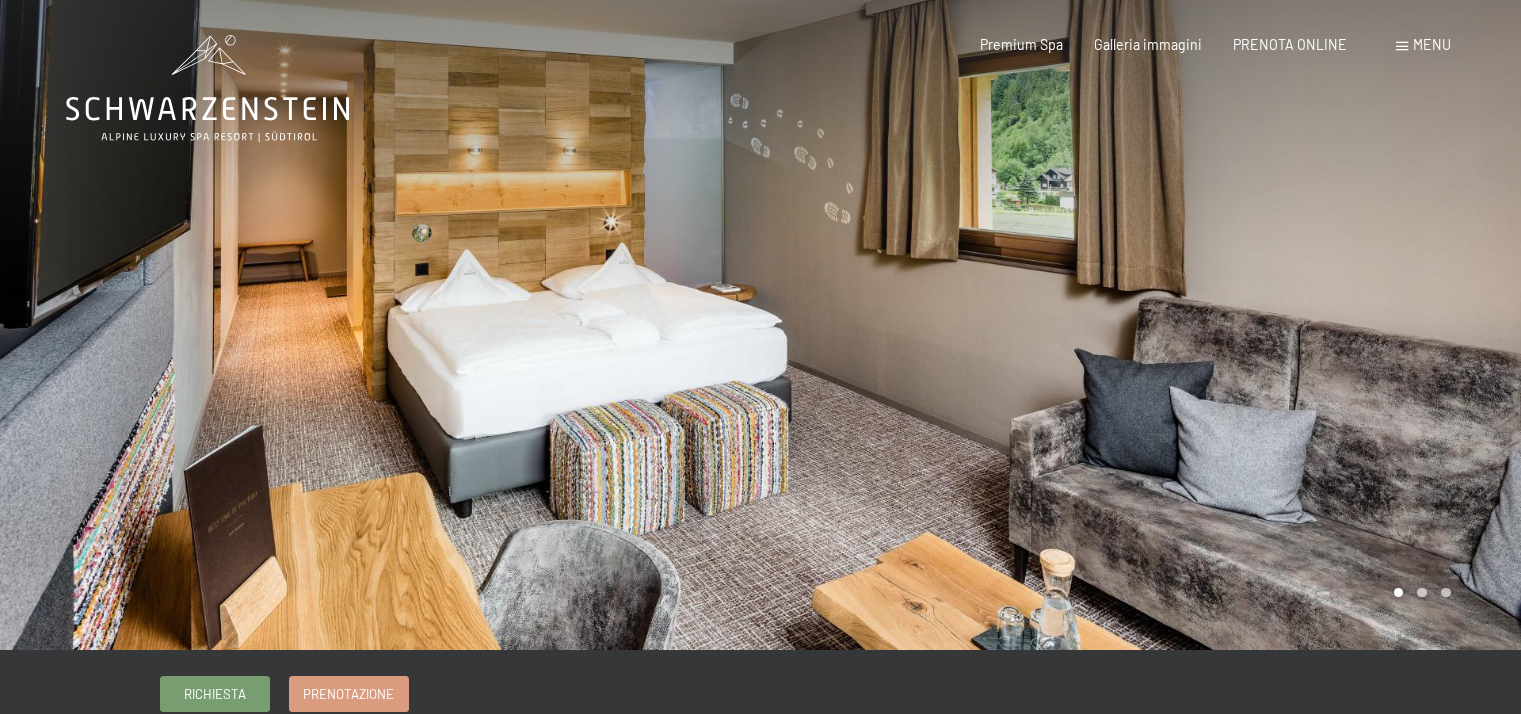 scroll, scrollTop: 0, scrollLeft: 0, axis: both 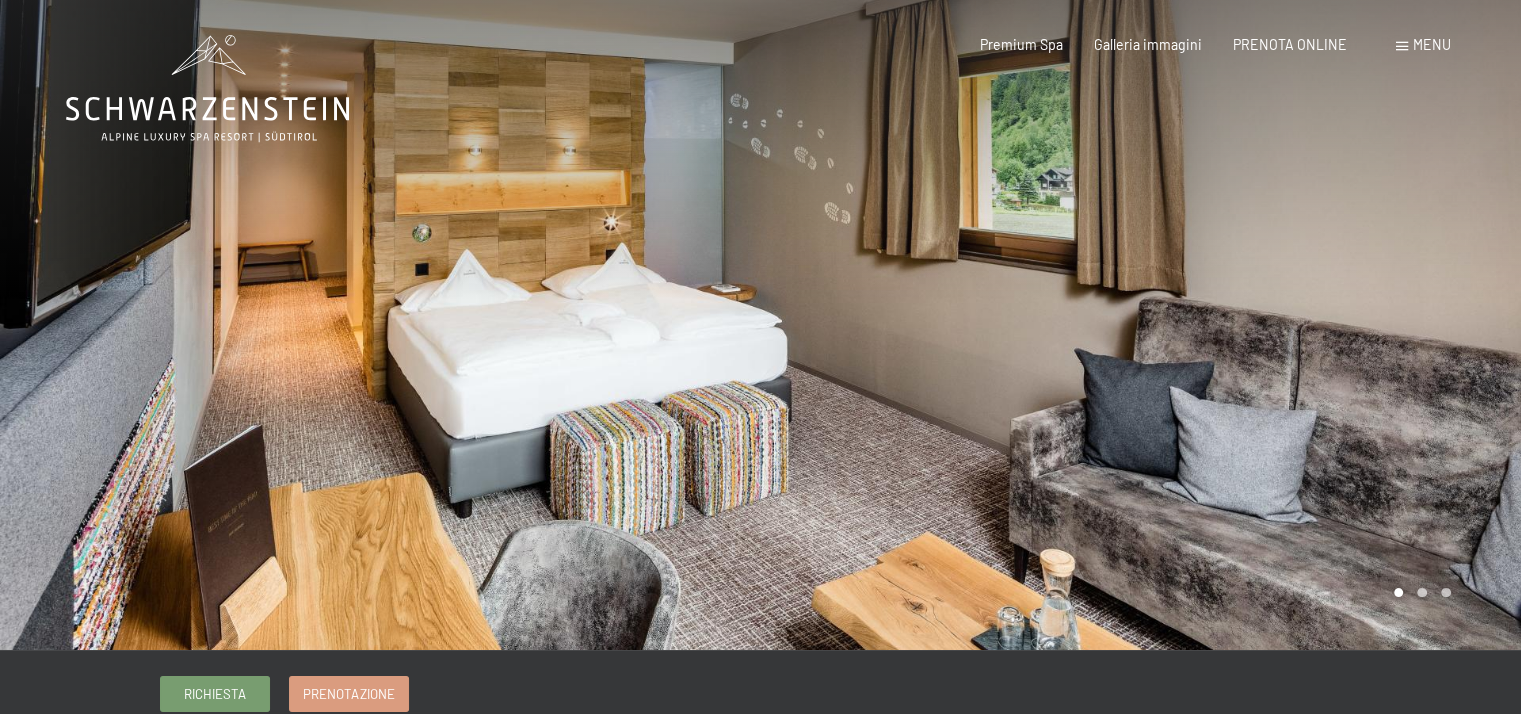click at bounding box center [1141, 325] 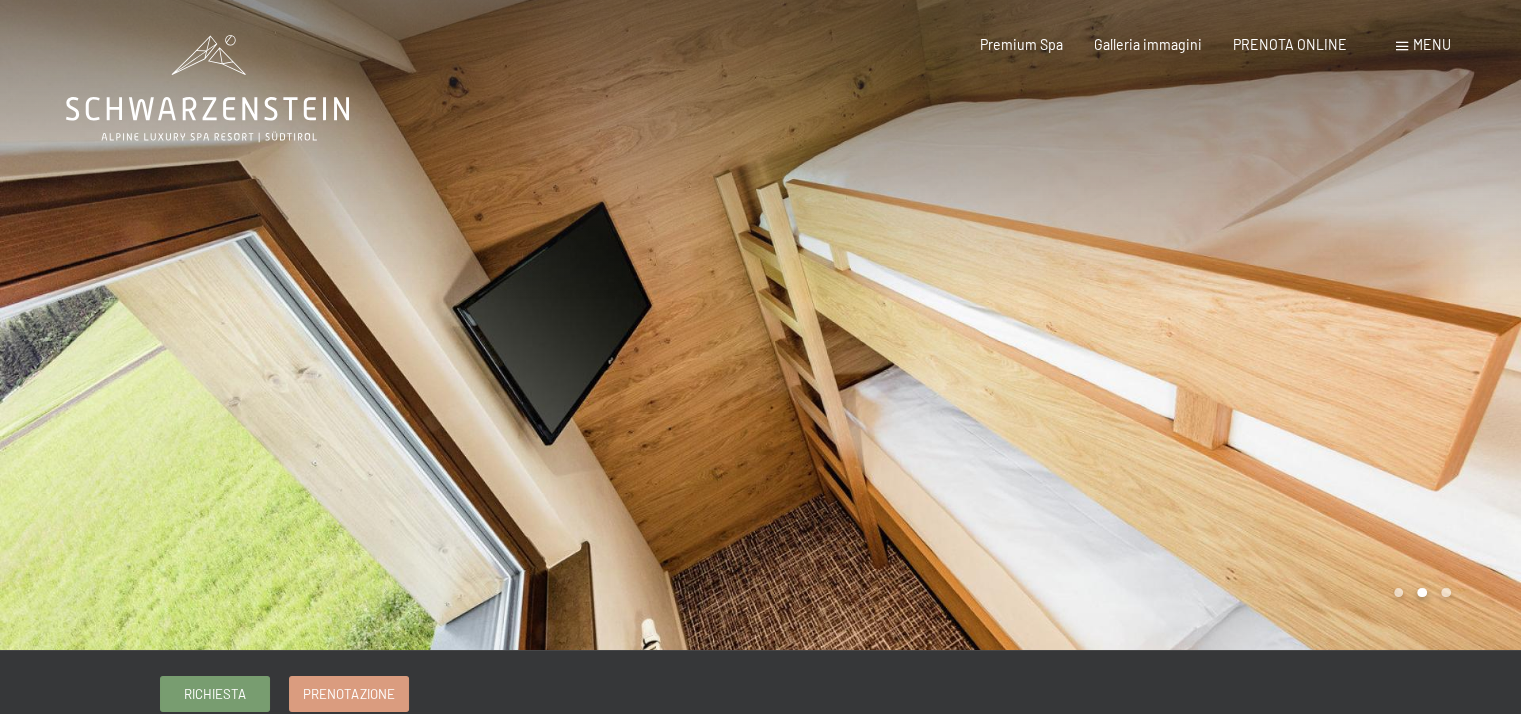 click at bounding box center [1141, 325] 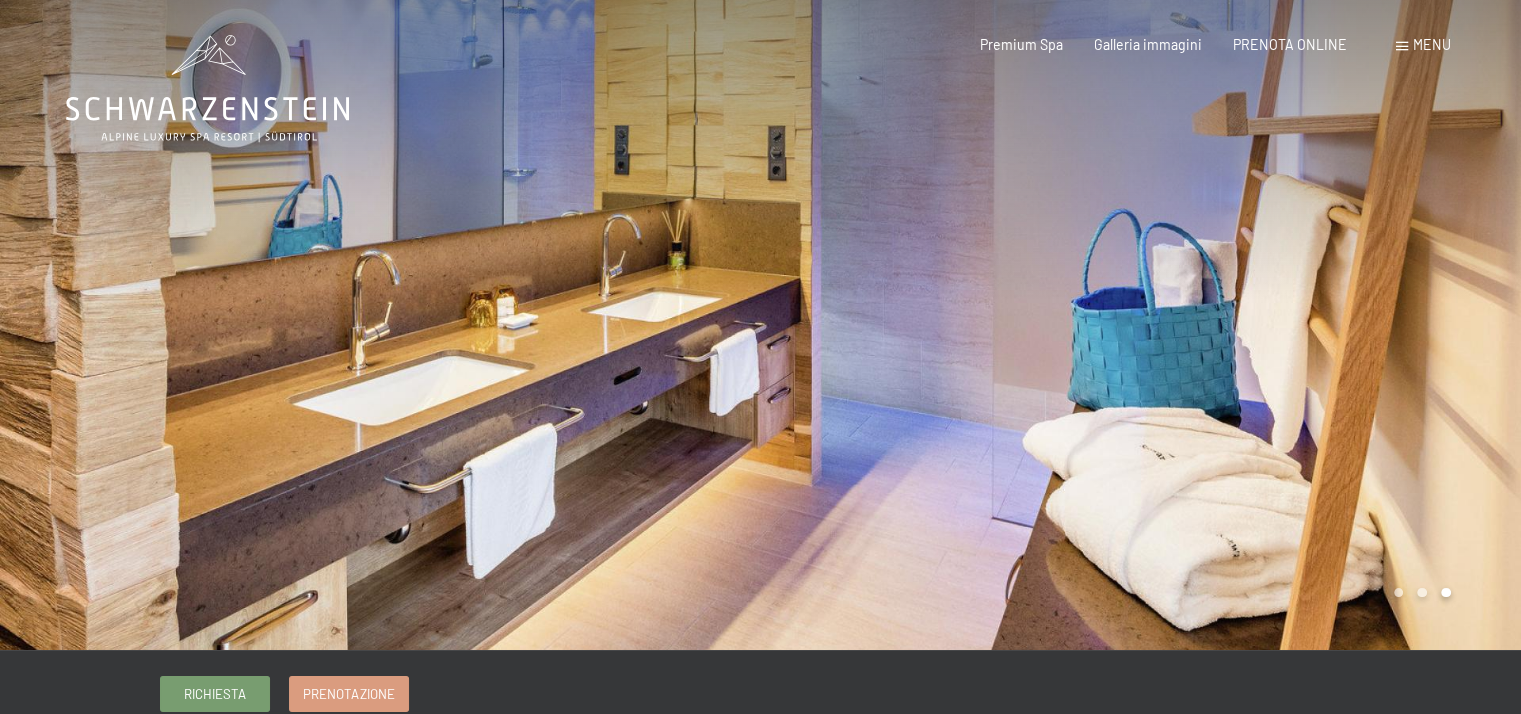 click at bounding box center (1141, 325) 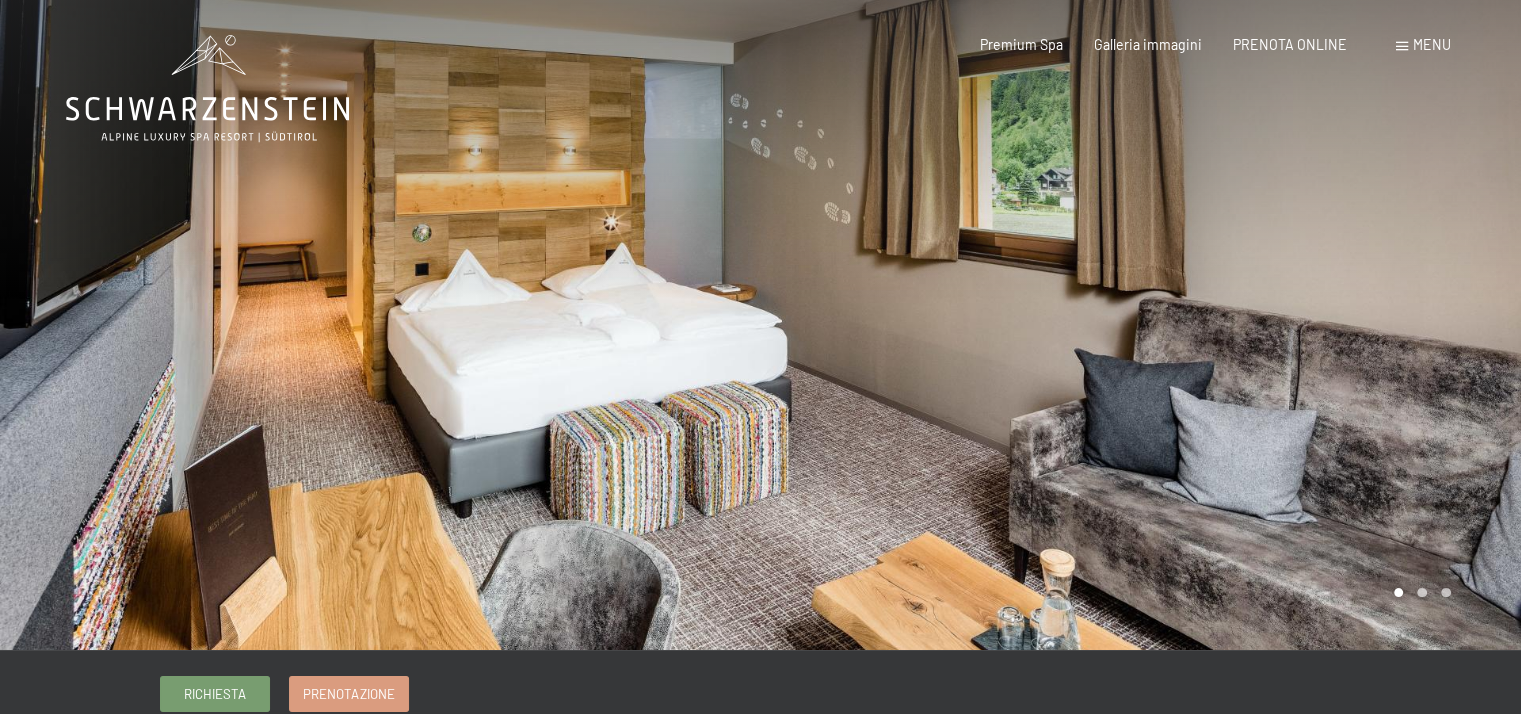 click at bounding box center (1141, 325) 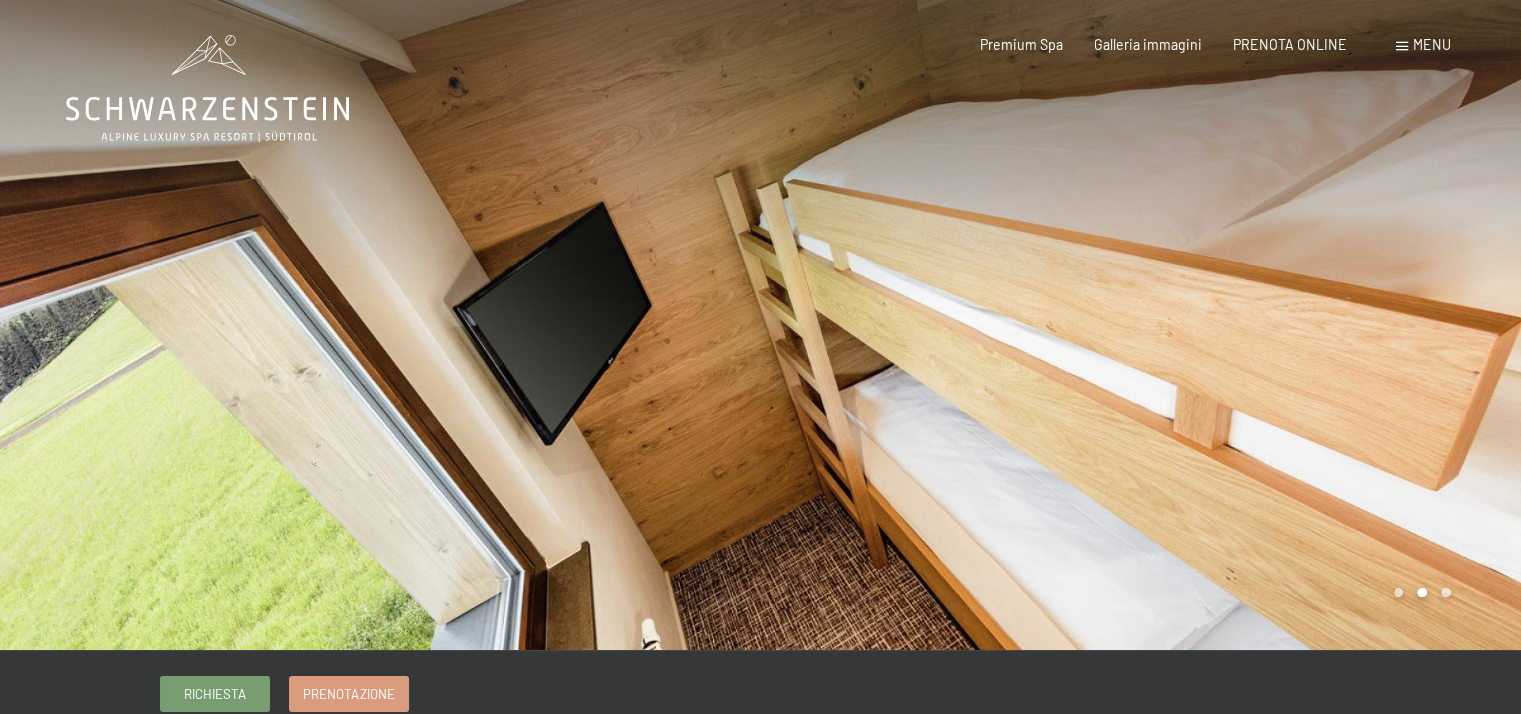click at bounding box center [1141, 325] 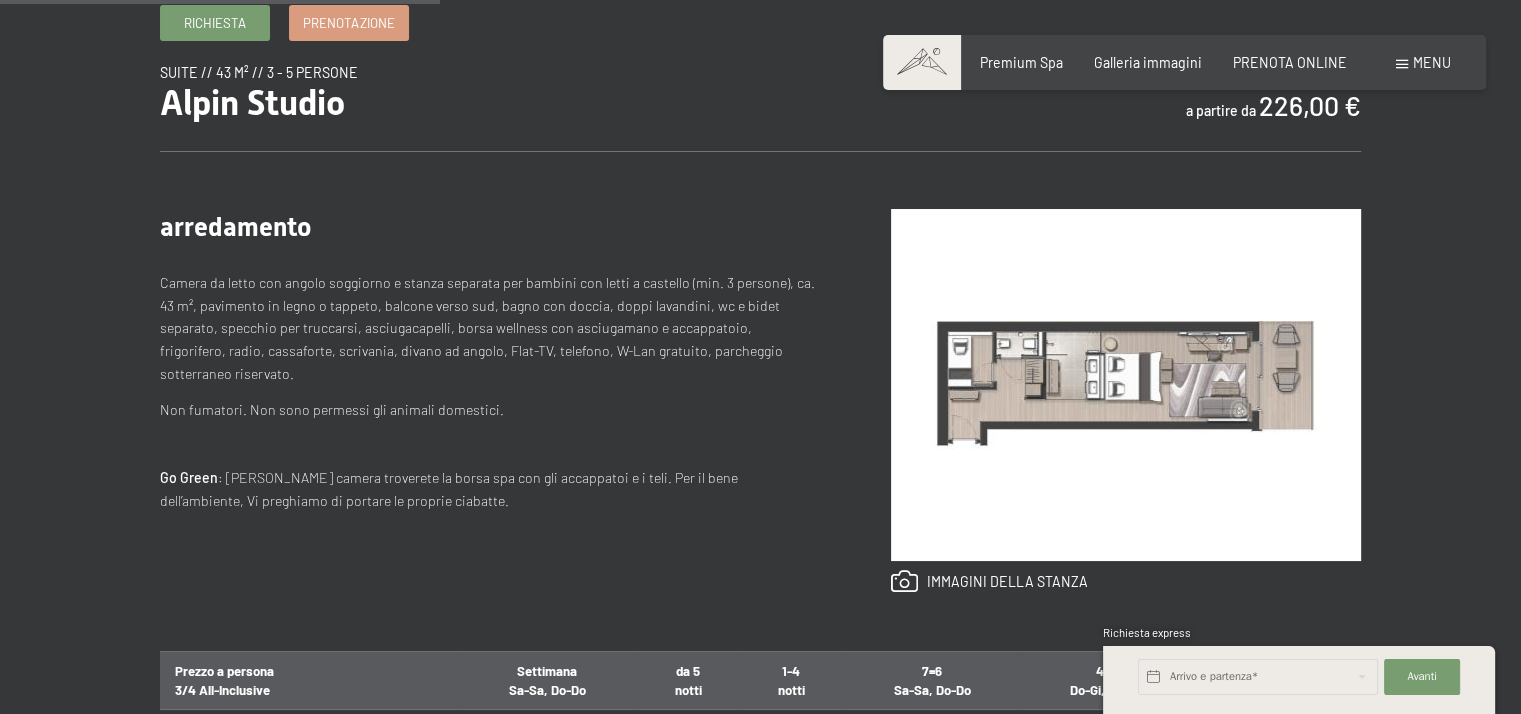 scroll, scrollTop: 700, scrollLeft: 0, axis: vertical 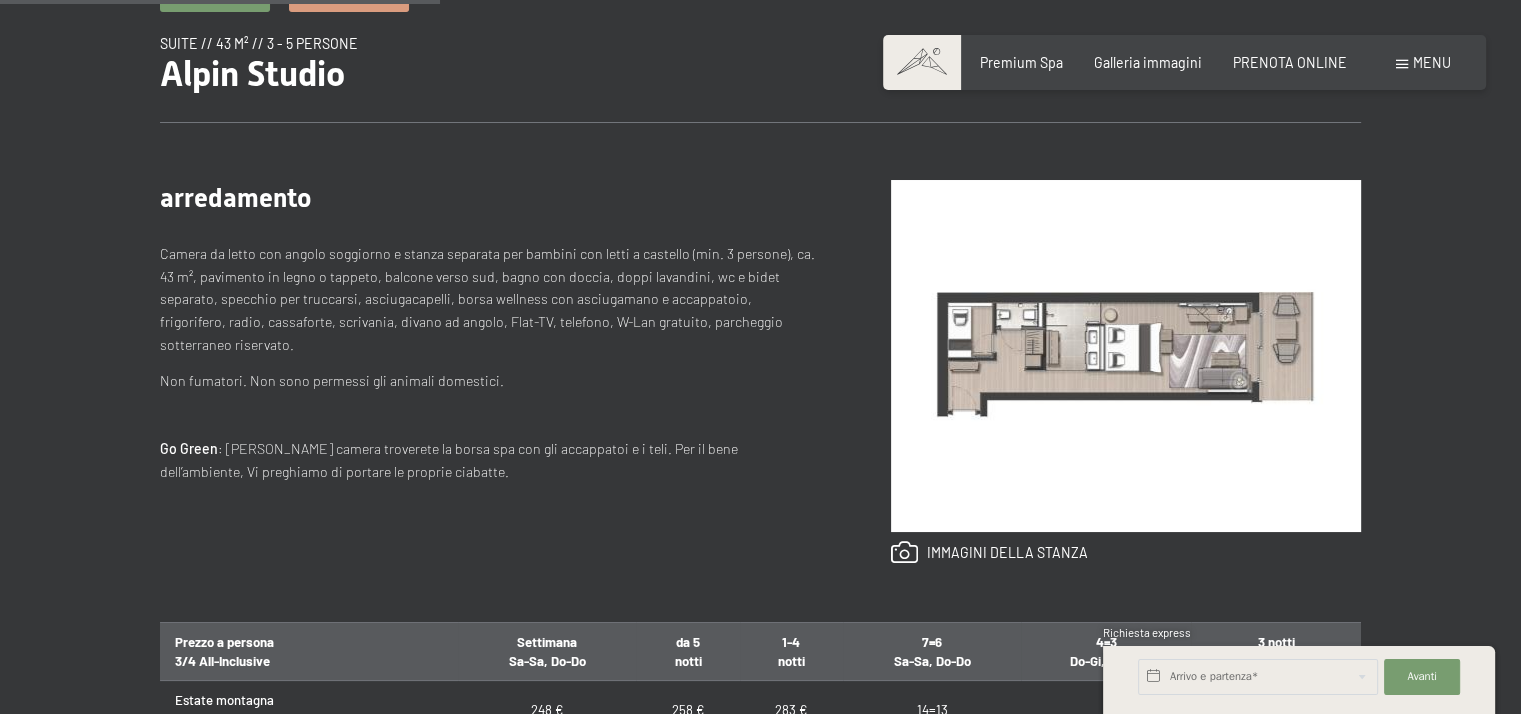 click at bounding box center [1126, 356] 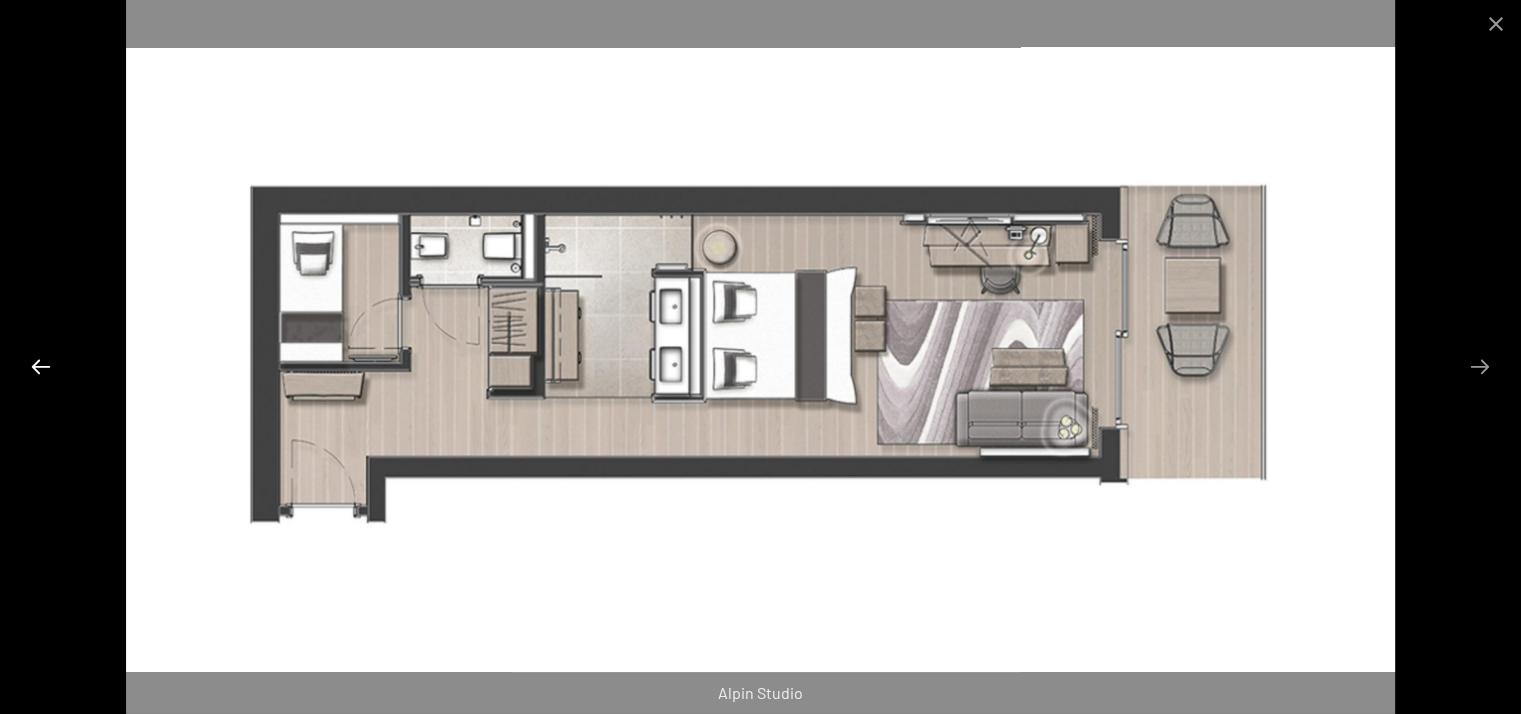 click at bounding box center (41, 366) 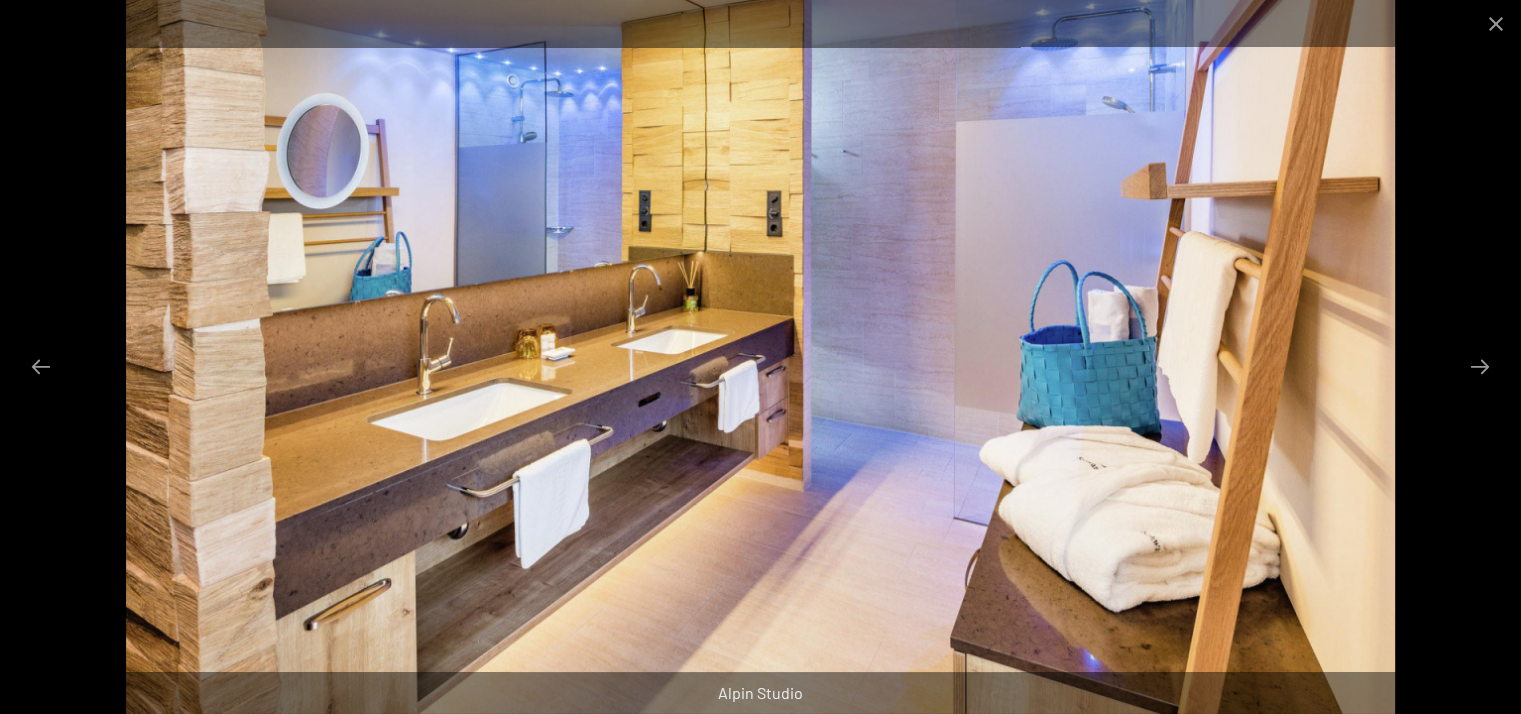 scroll, scrollTop: 1000, scrollLeft: 0, axis: vertical 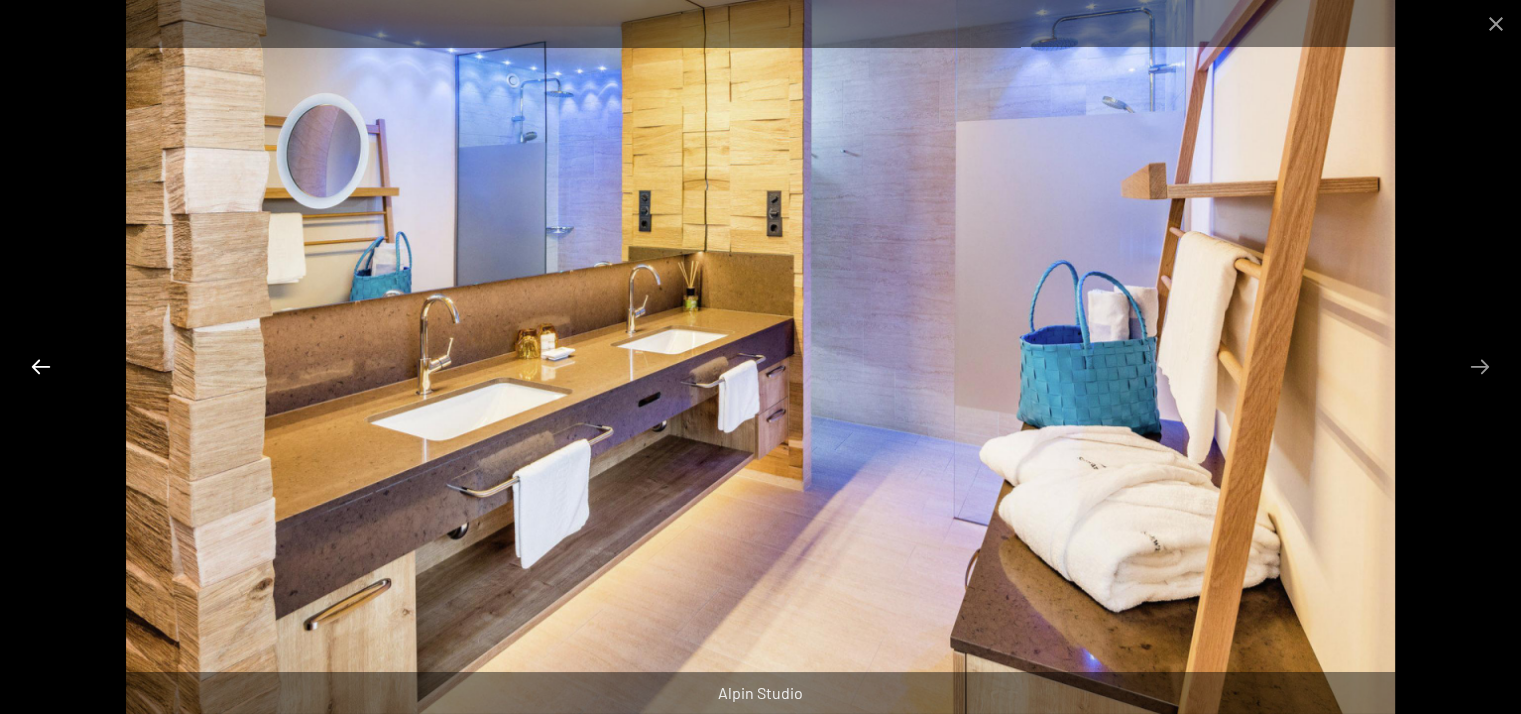 click at bounding box center [41, 366] 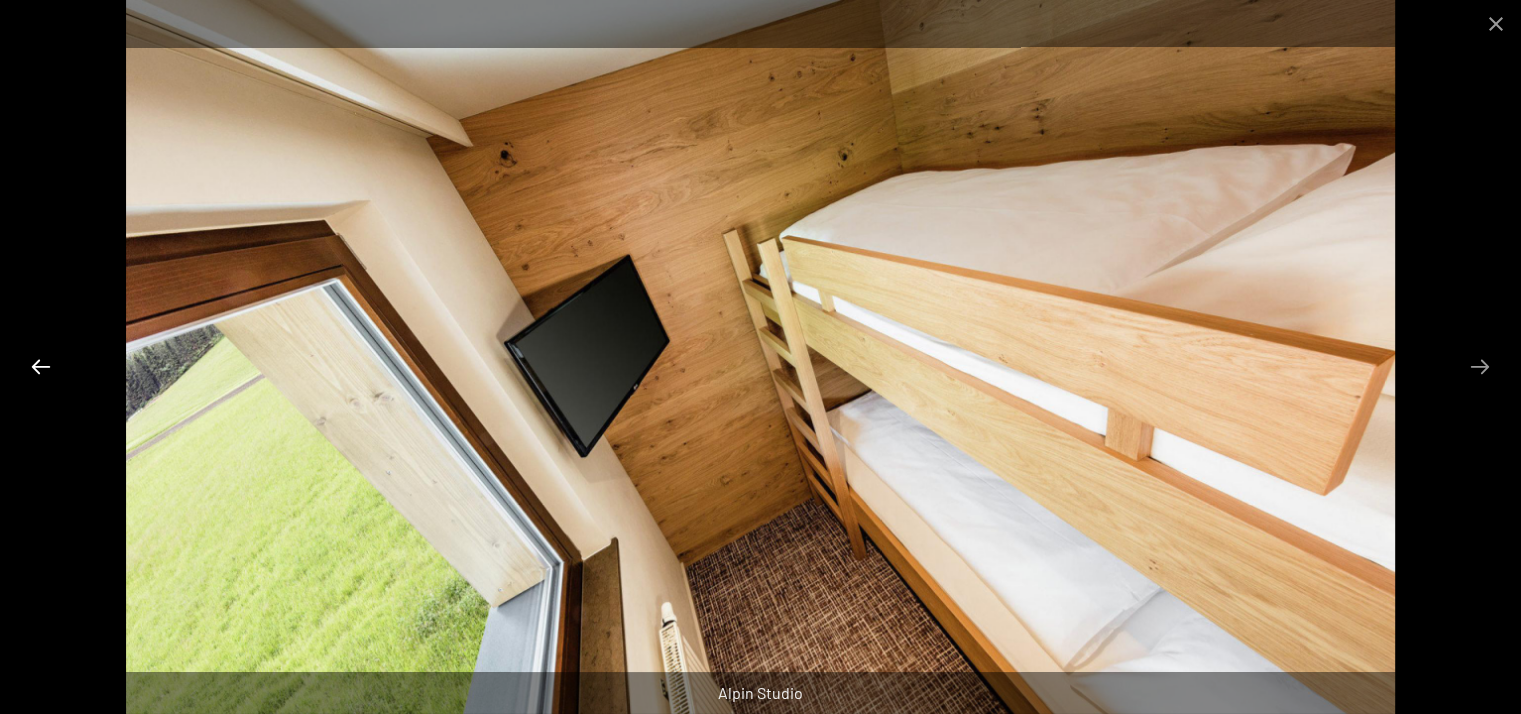 click at bounding box center (41, 366) 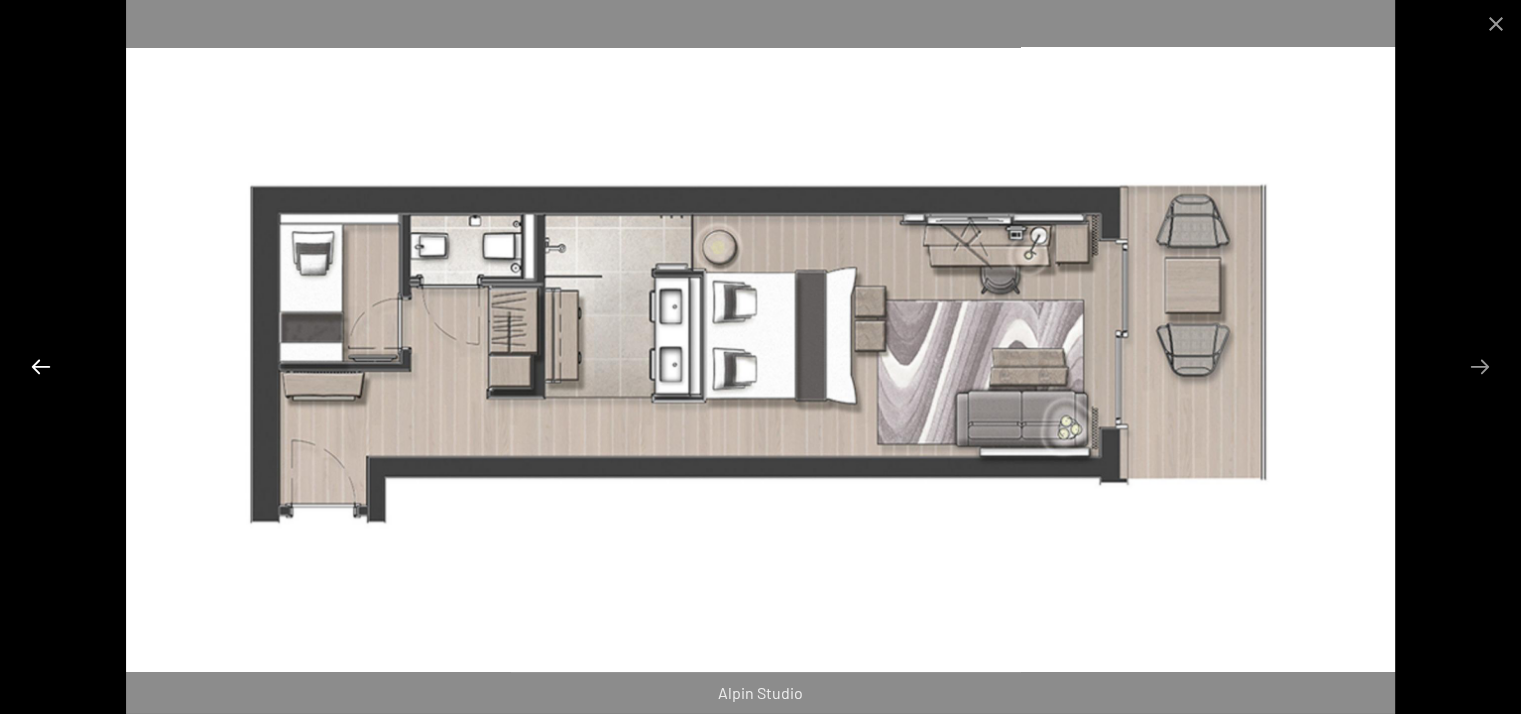 click at bounding box center (41, 366) 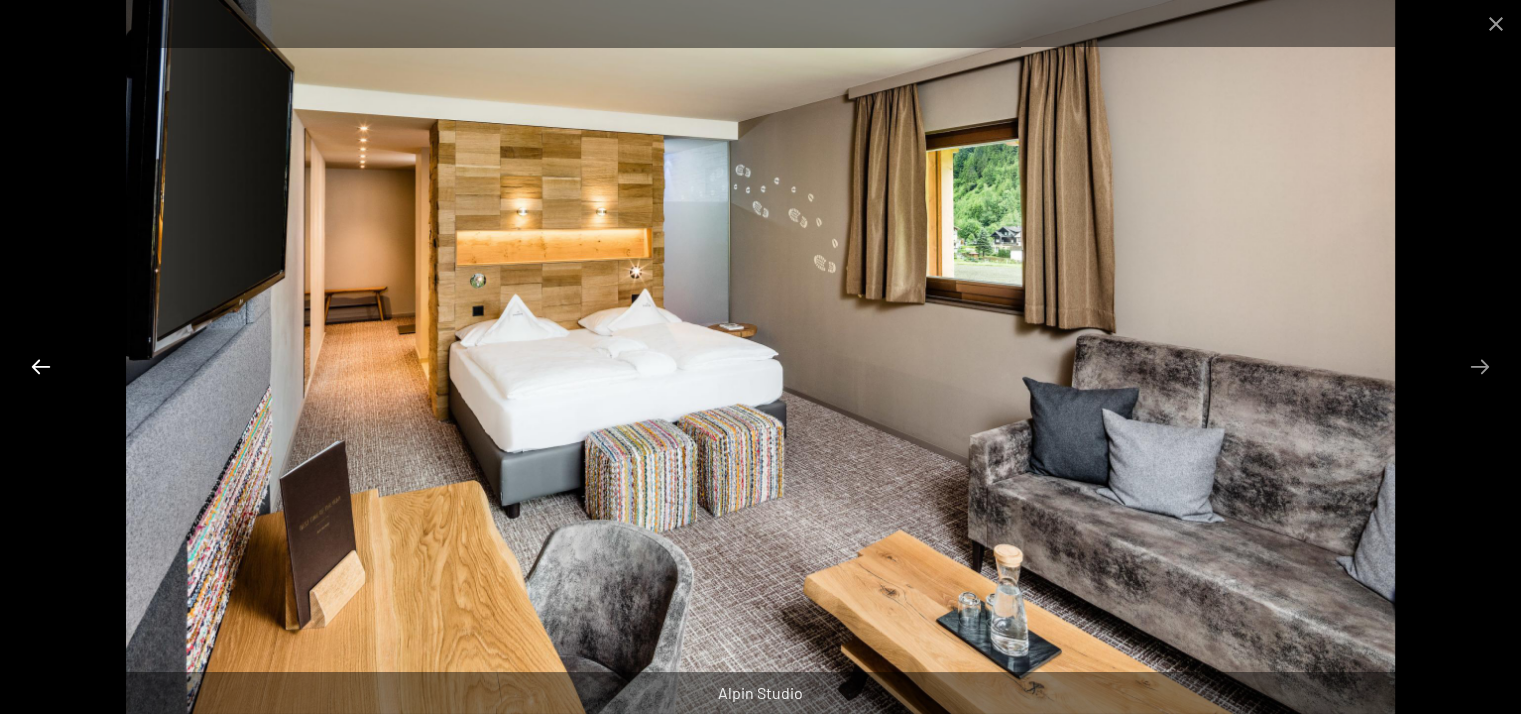 click at bounding box center [41, 366] 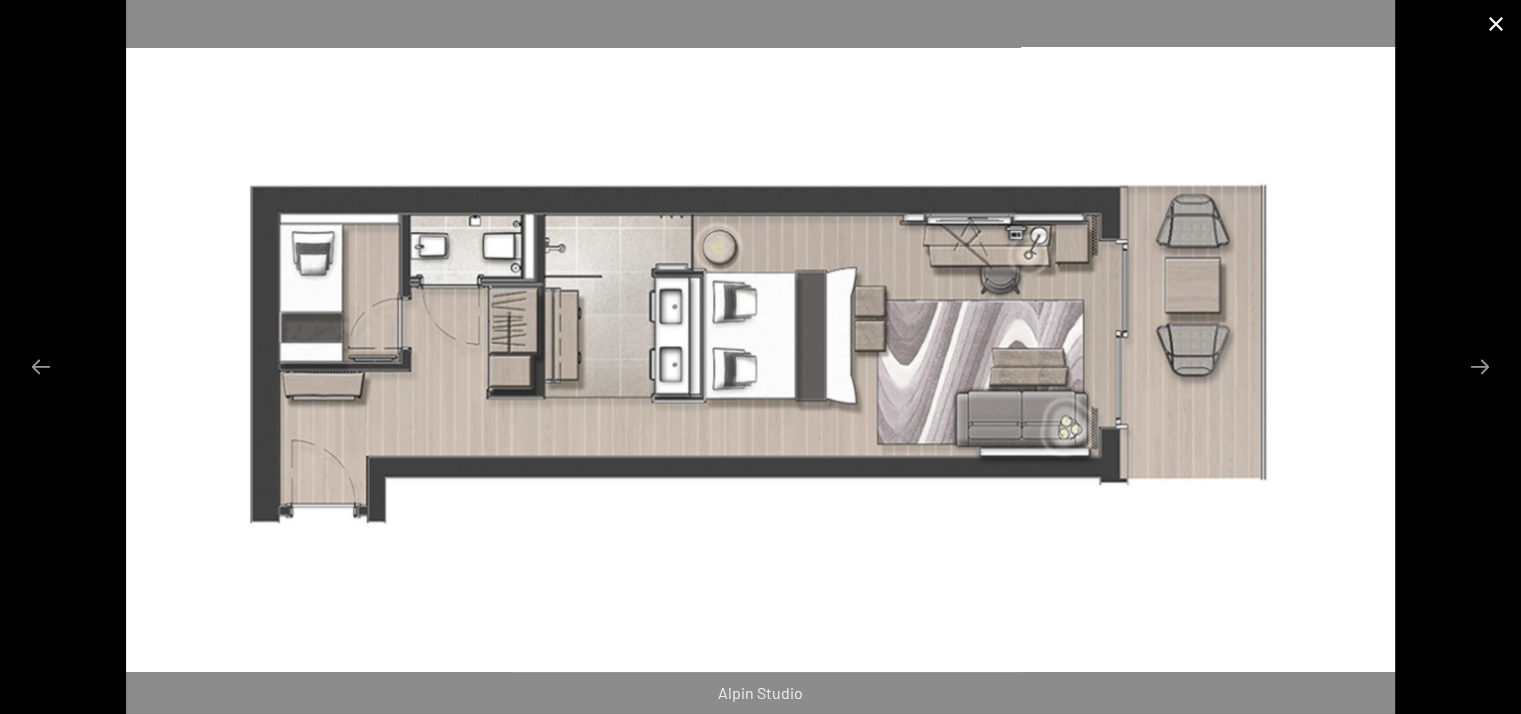 click at bounding box center [1496, 23] 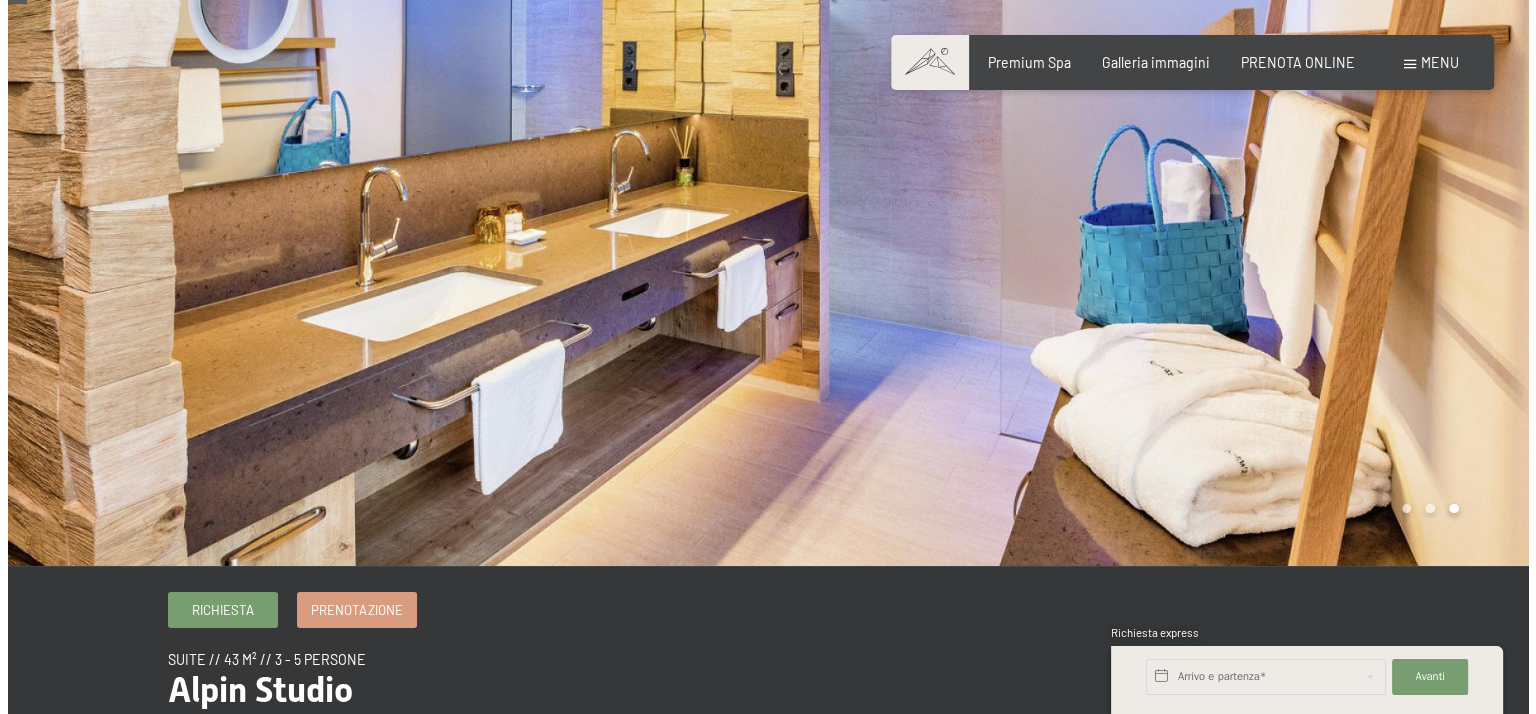 scroll, scrollTop: 0, scrollLeft: 0, axis: both 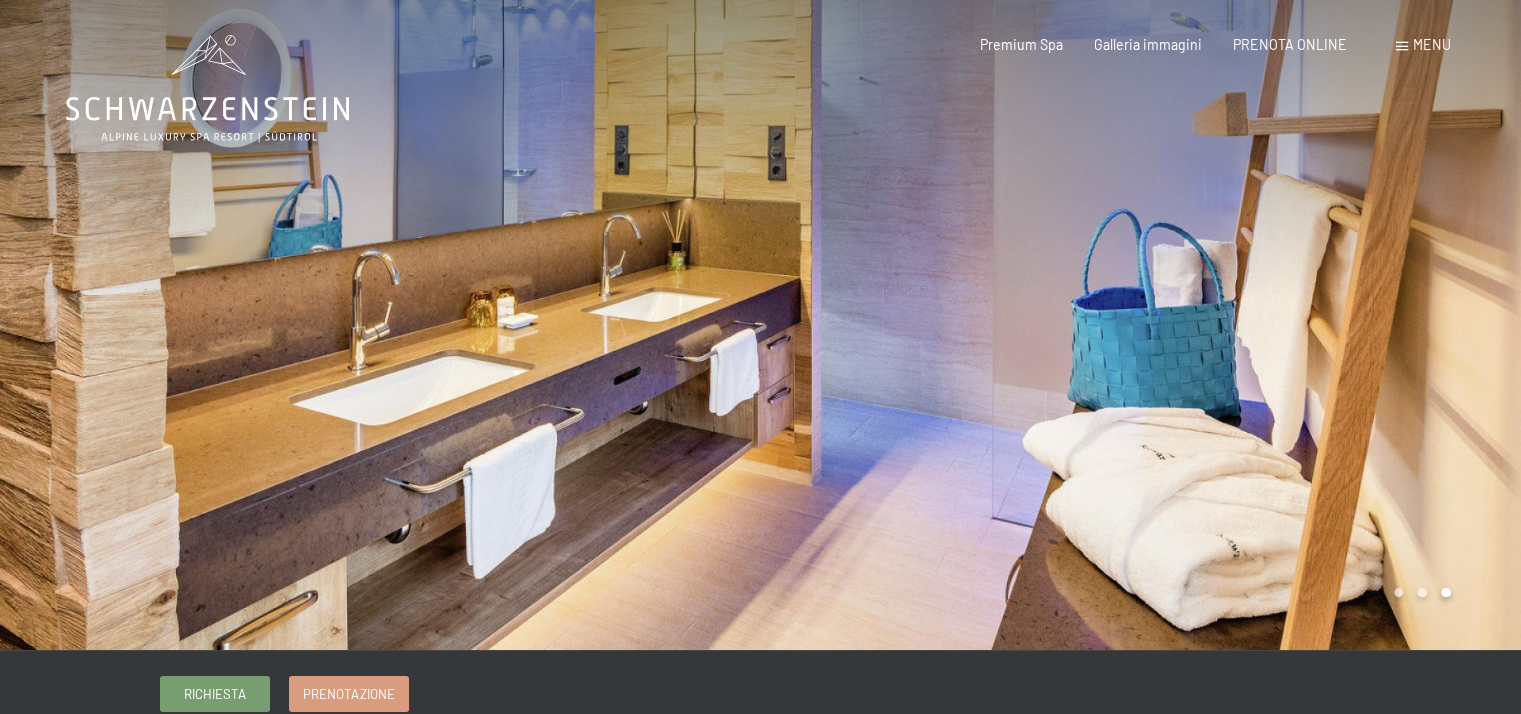 click on "Menu" at bounding box center (1432, 44) 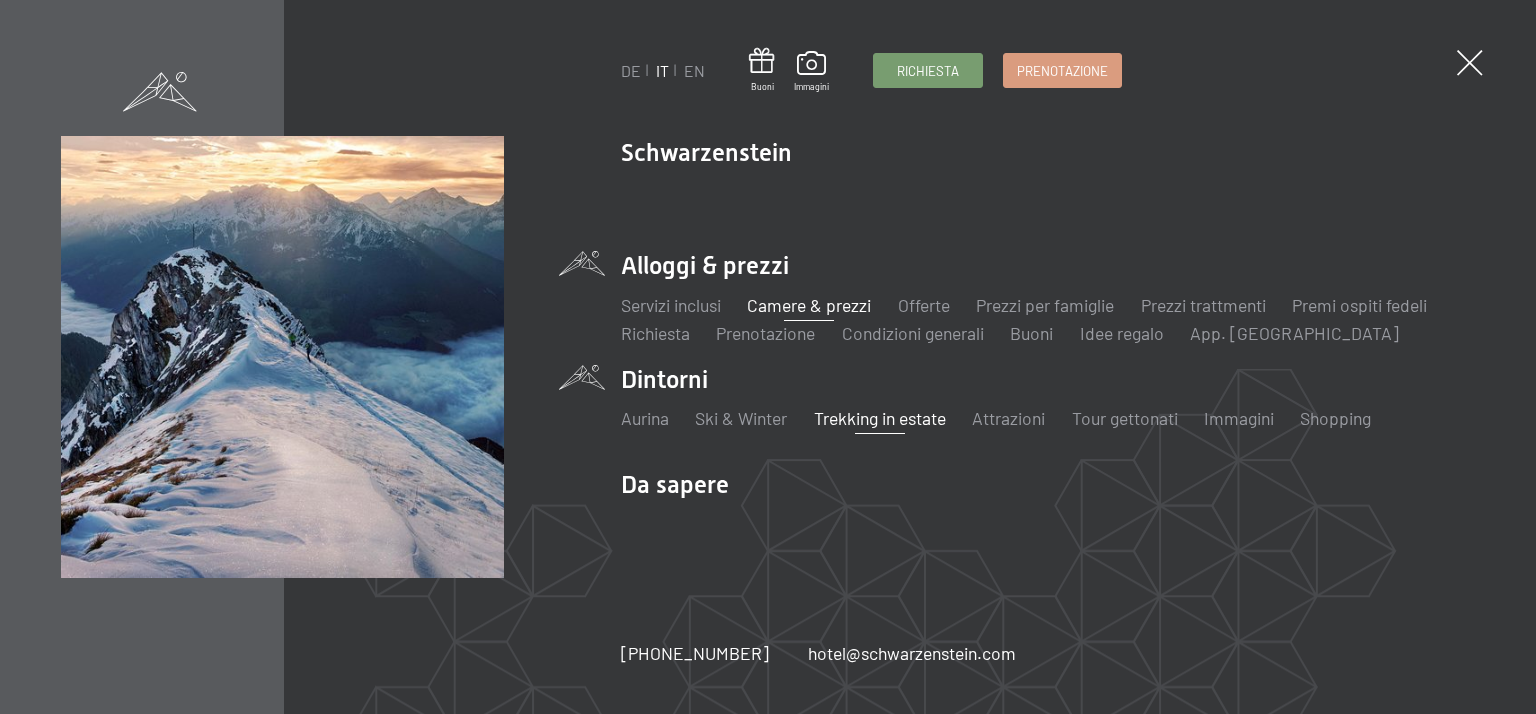 click on "Trekking in estate" at bounding box center (880, 418) 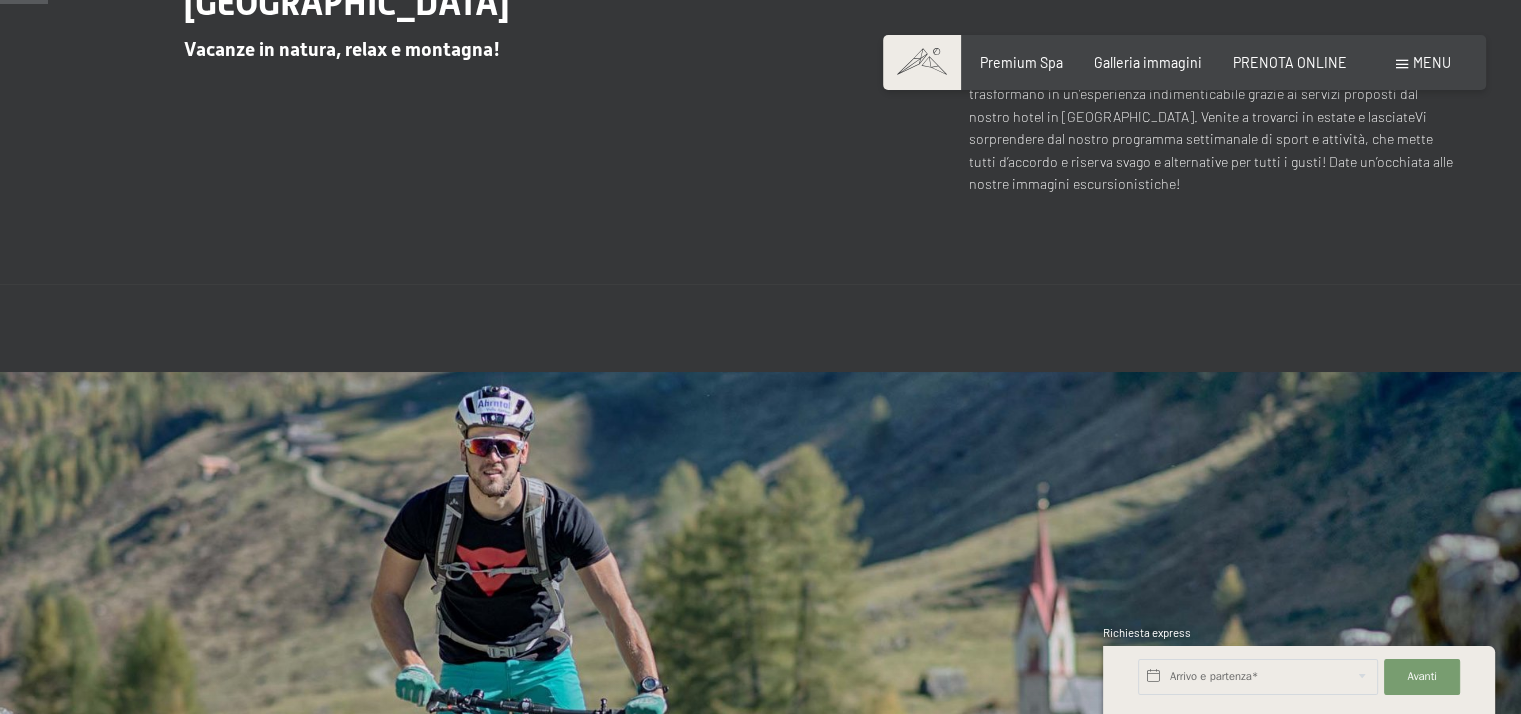 scroll, scrollTop: 0, scrollLeft: 0, axis: both 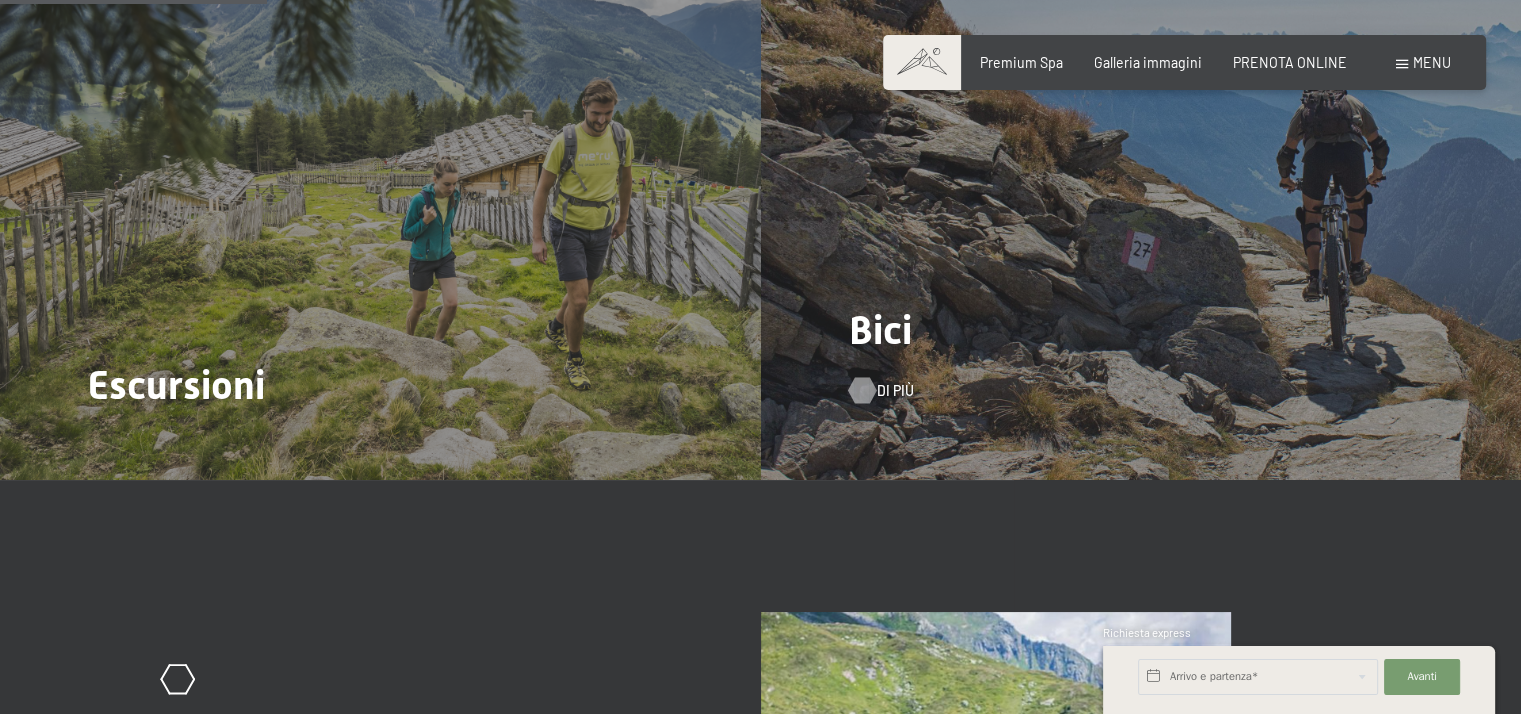 click on "Di più" at bounding box center [895, 391] 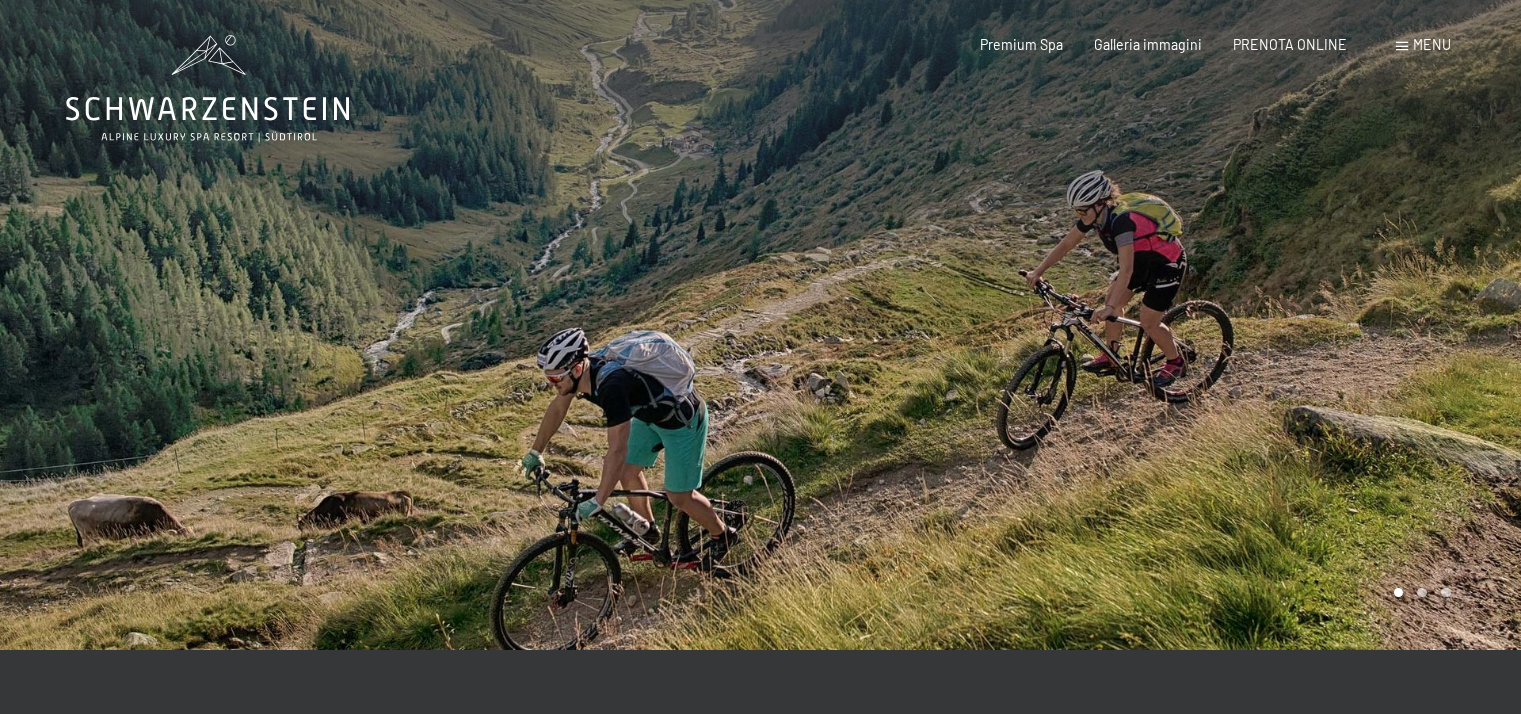 scroll, scrollTop: 0, scrollLeft: 0, axis: both 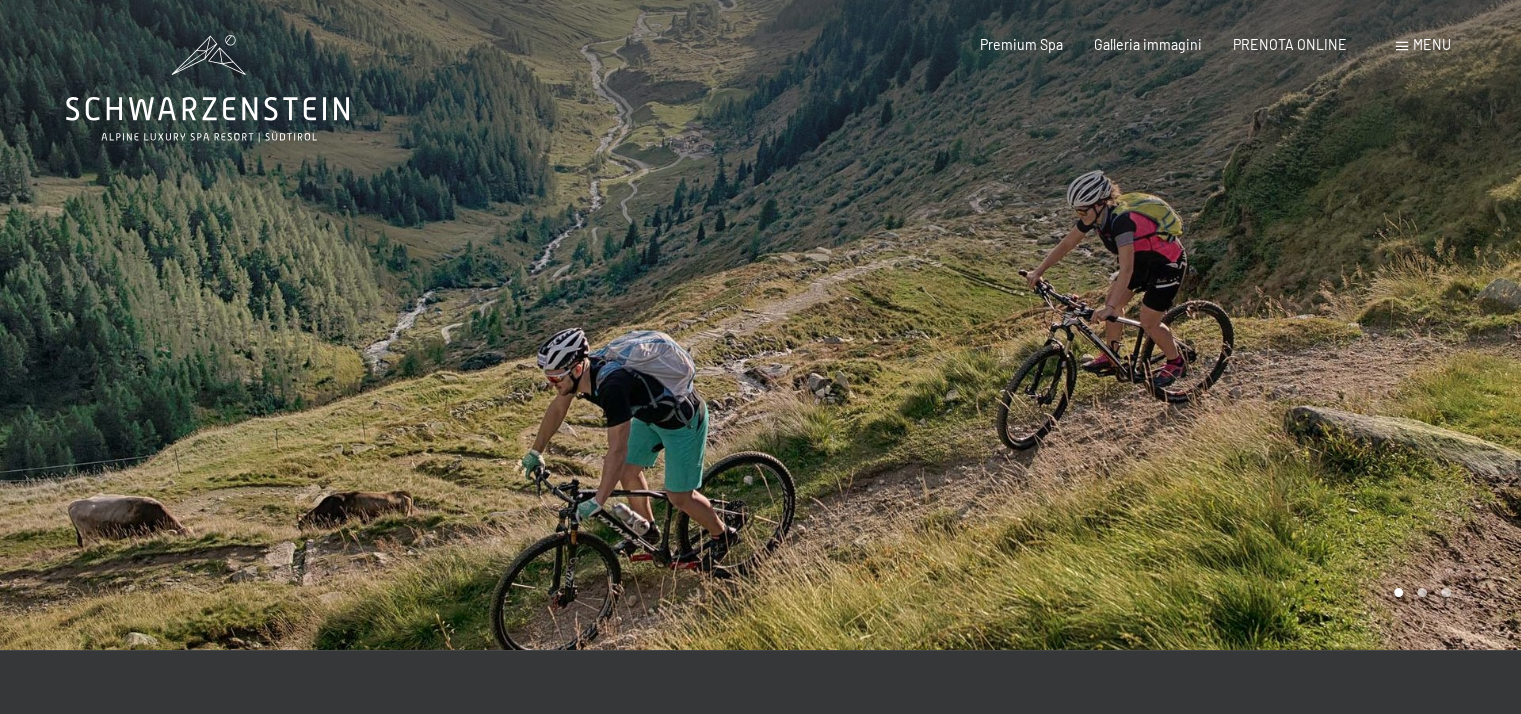 click on "Menu" at bounding box center [1432, 44] 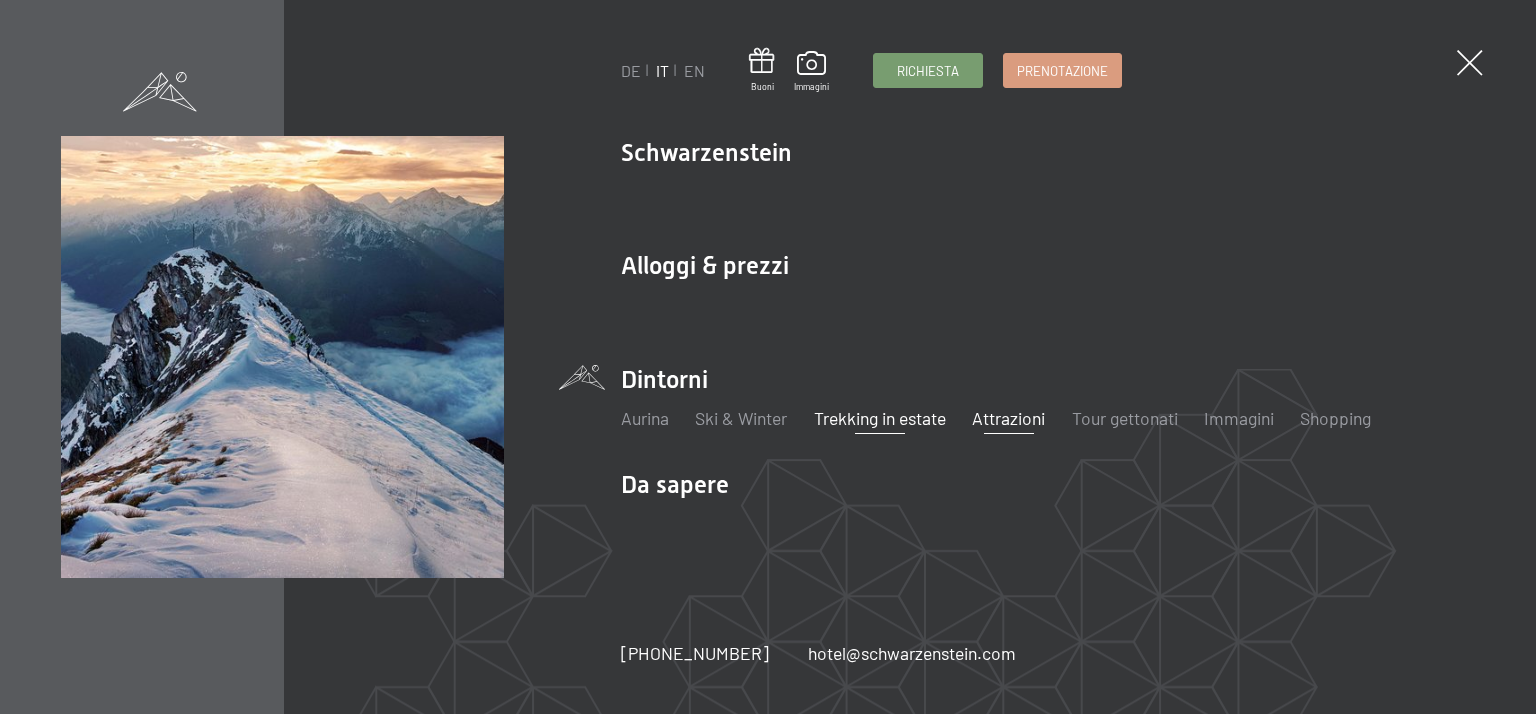click on "Attrazioni" at bounding box center [1008, 418] 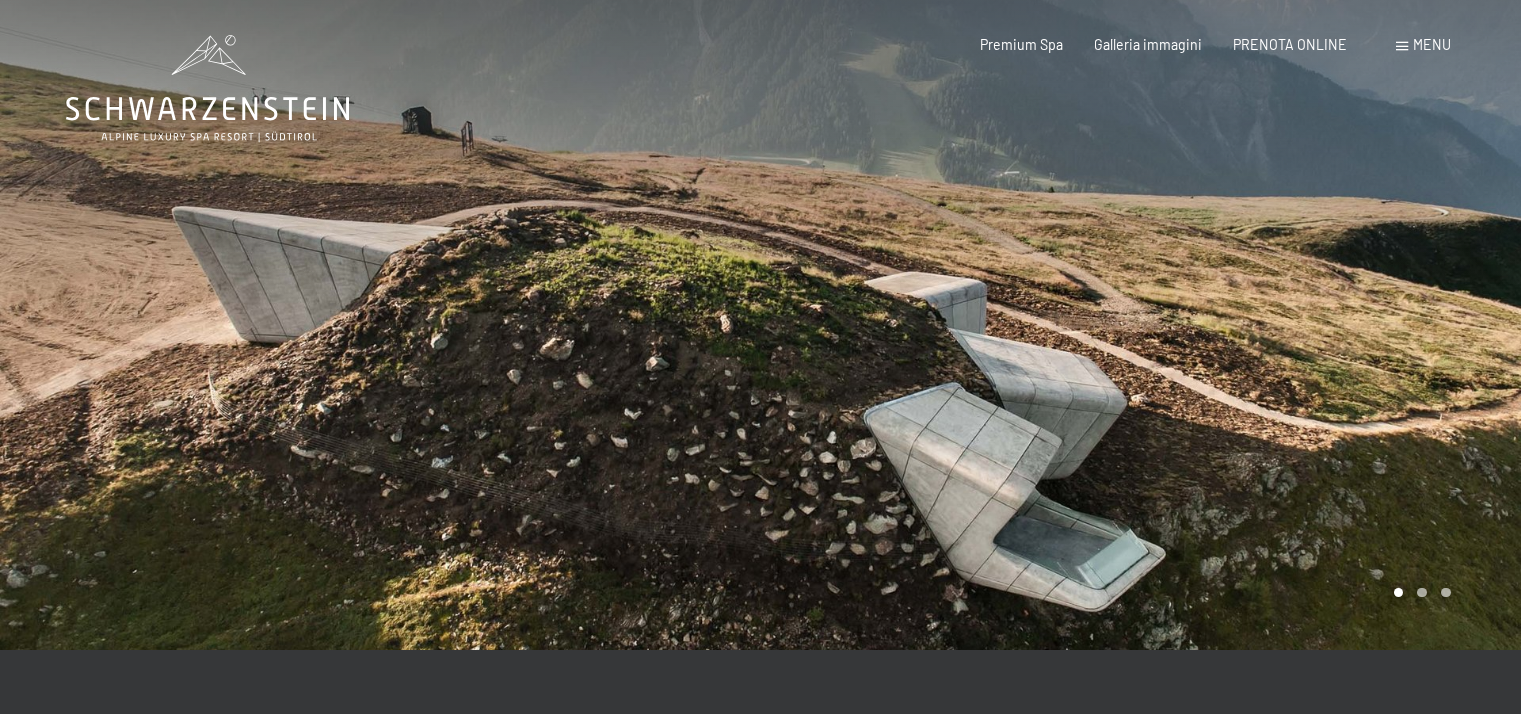 scroll, scrollTop: 0, scrollLeft: 0, axis: both 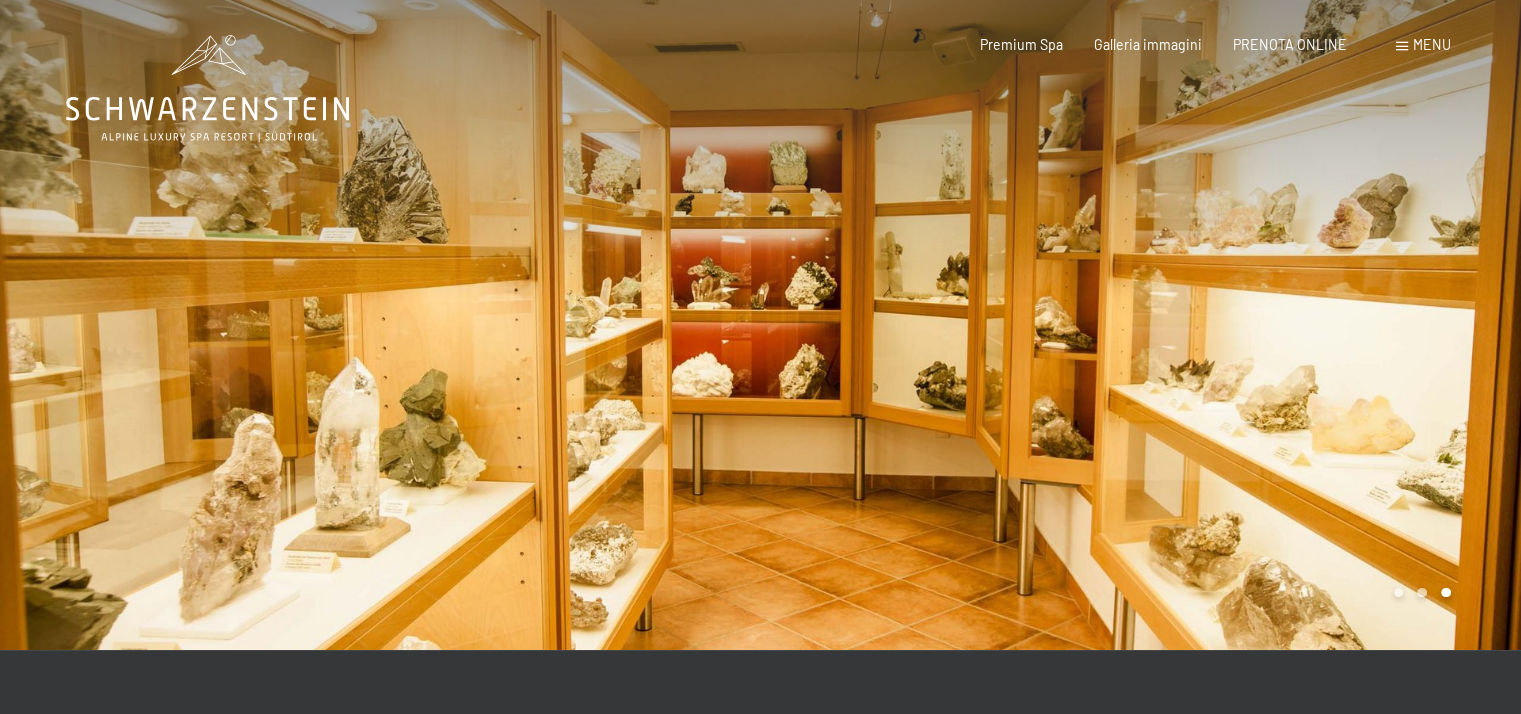 click at bounding box center (1141, 325) 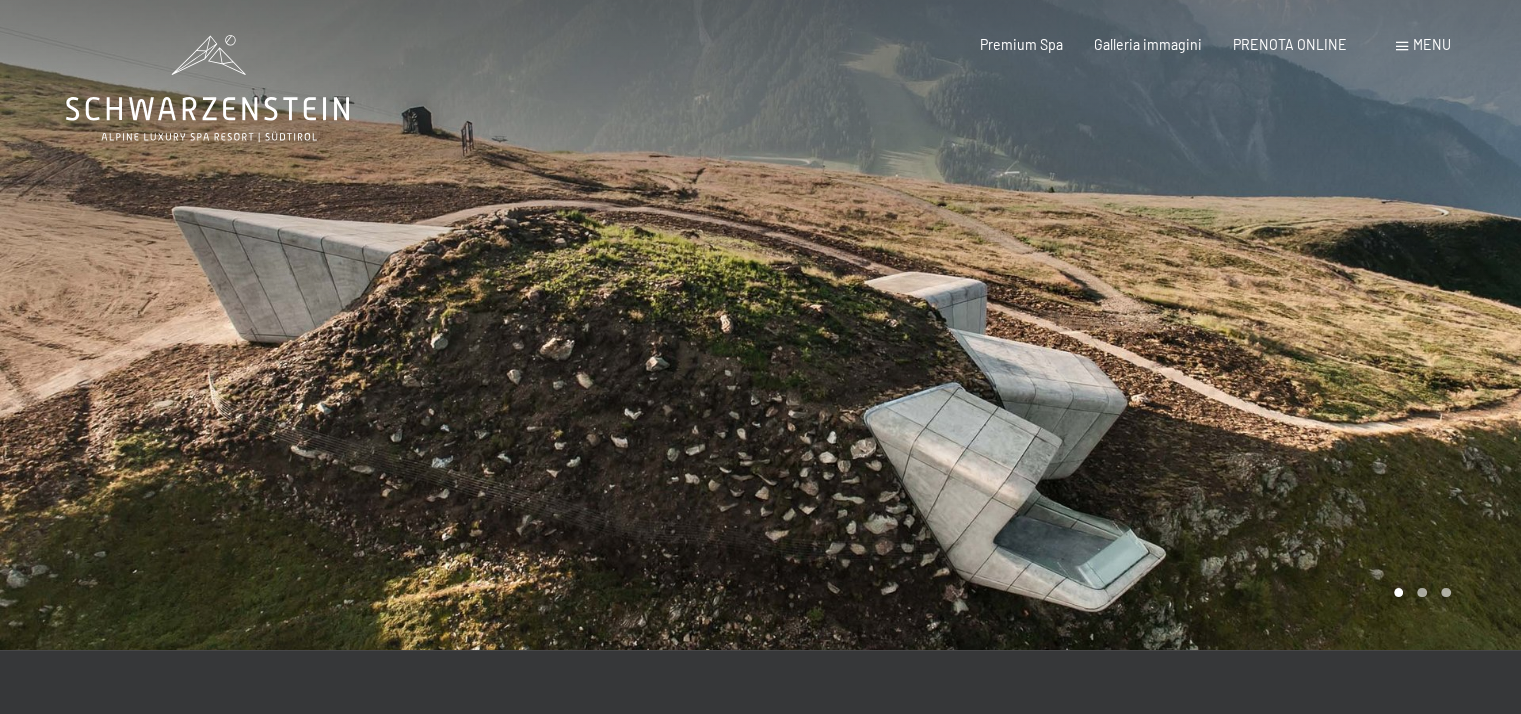 click at bounding box center [1141, 325] 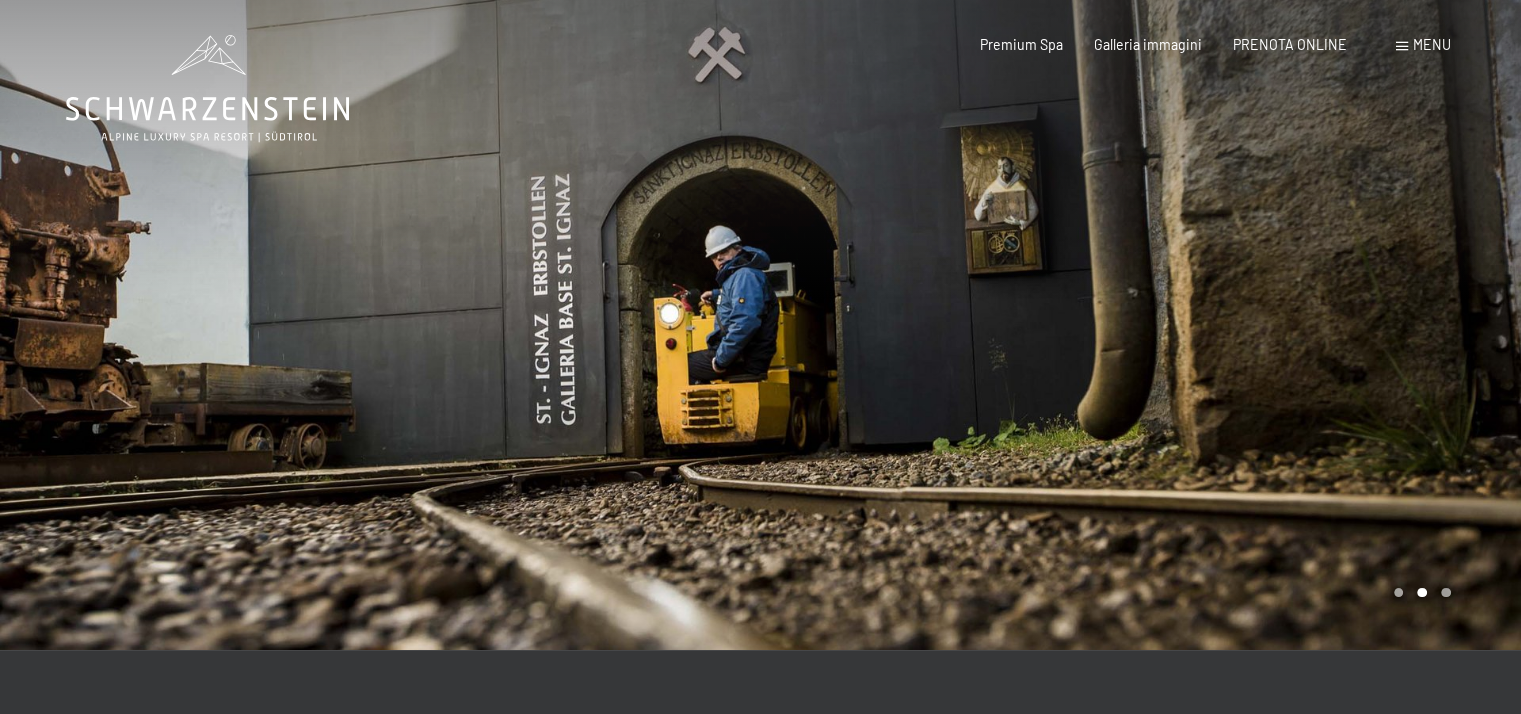 click at bounding box center [1141, 325] 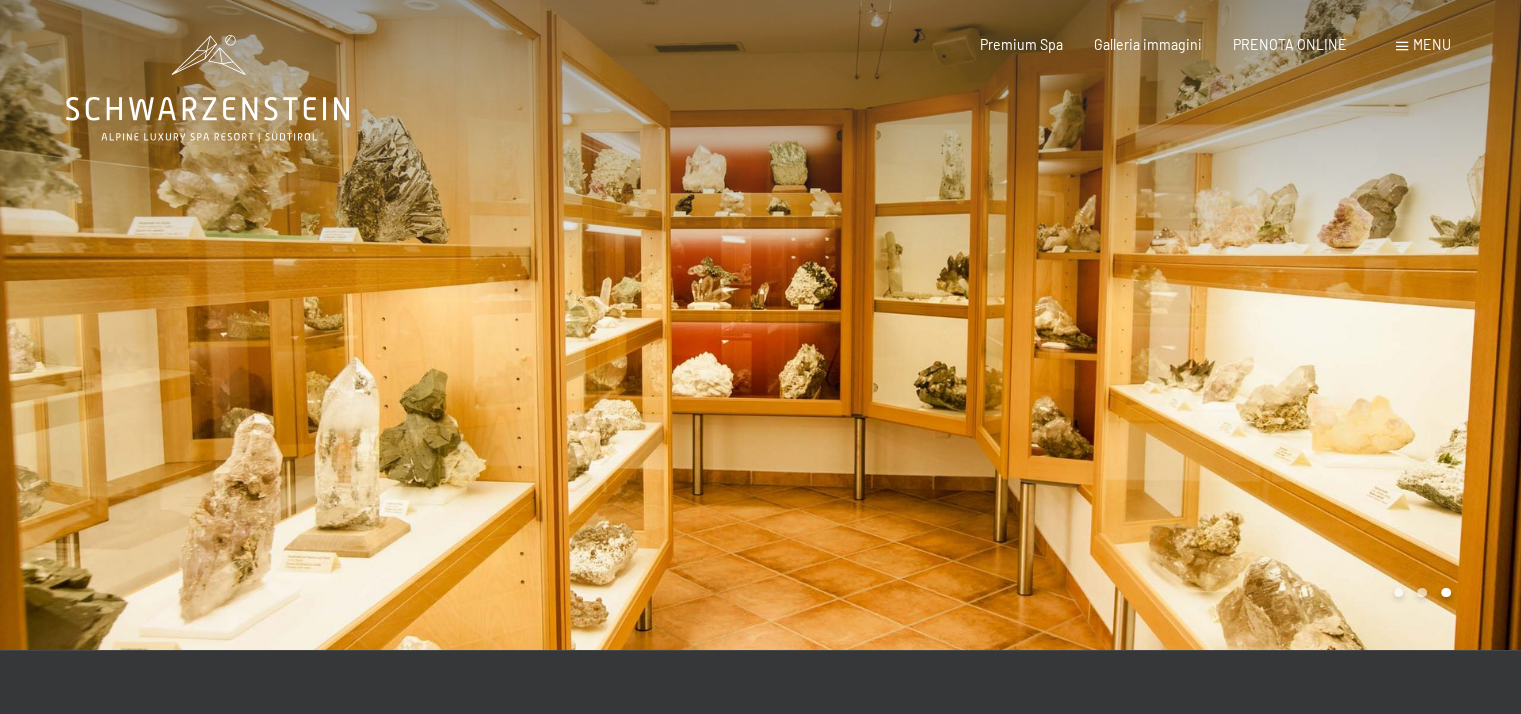 click at bounding box center [1141, 325] 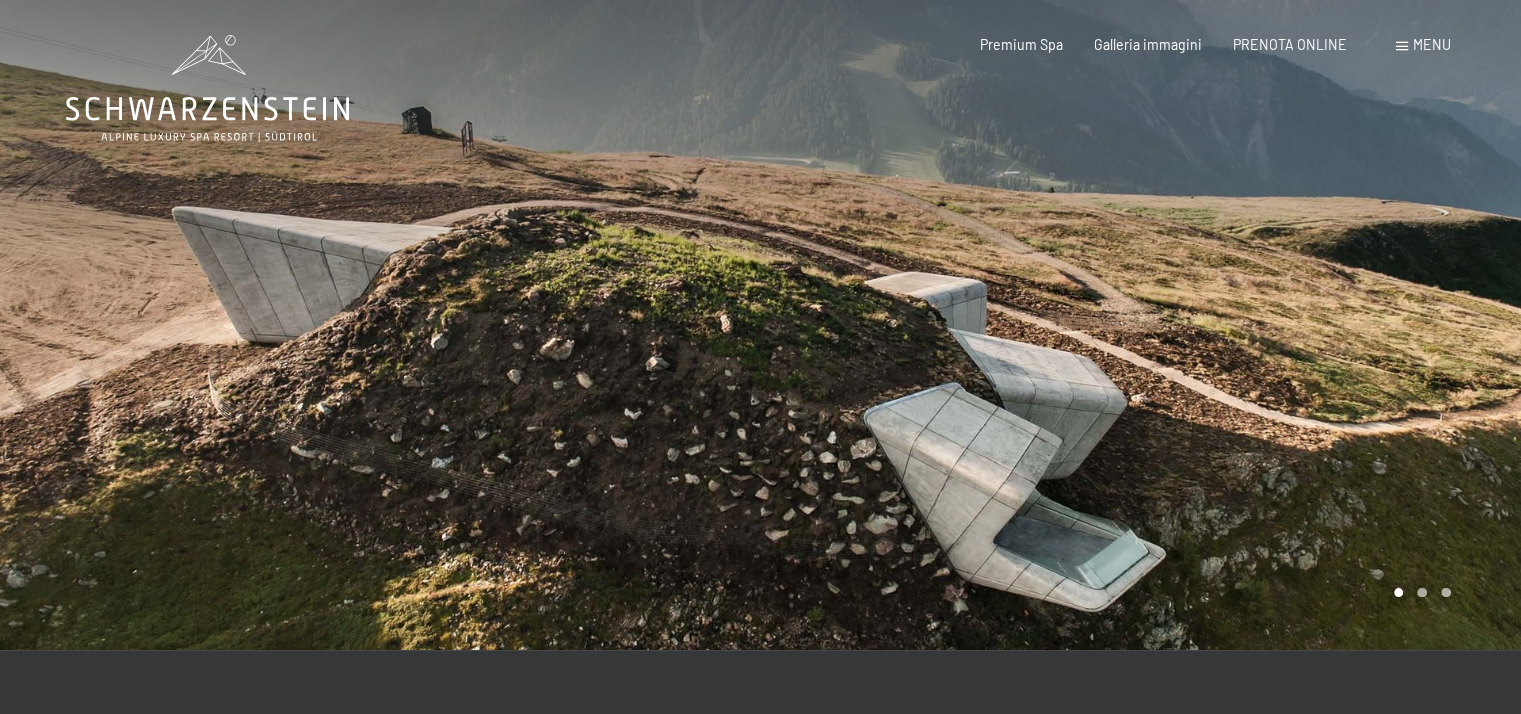 click on "Menu" at bounding box center [1432, 44] 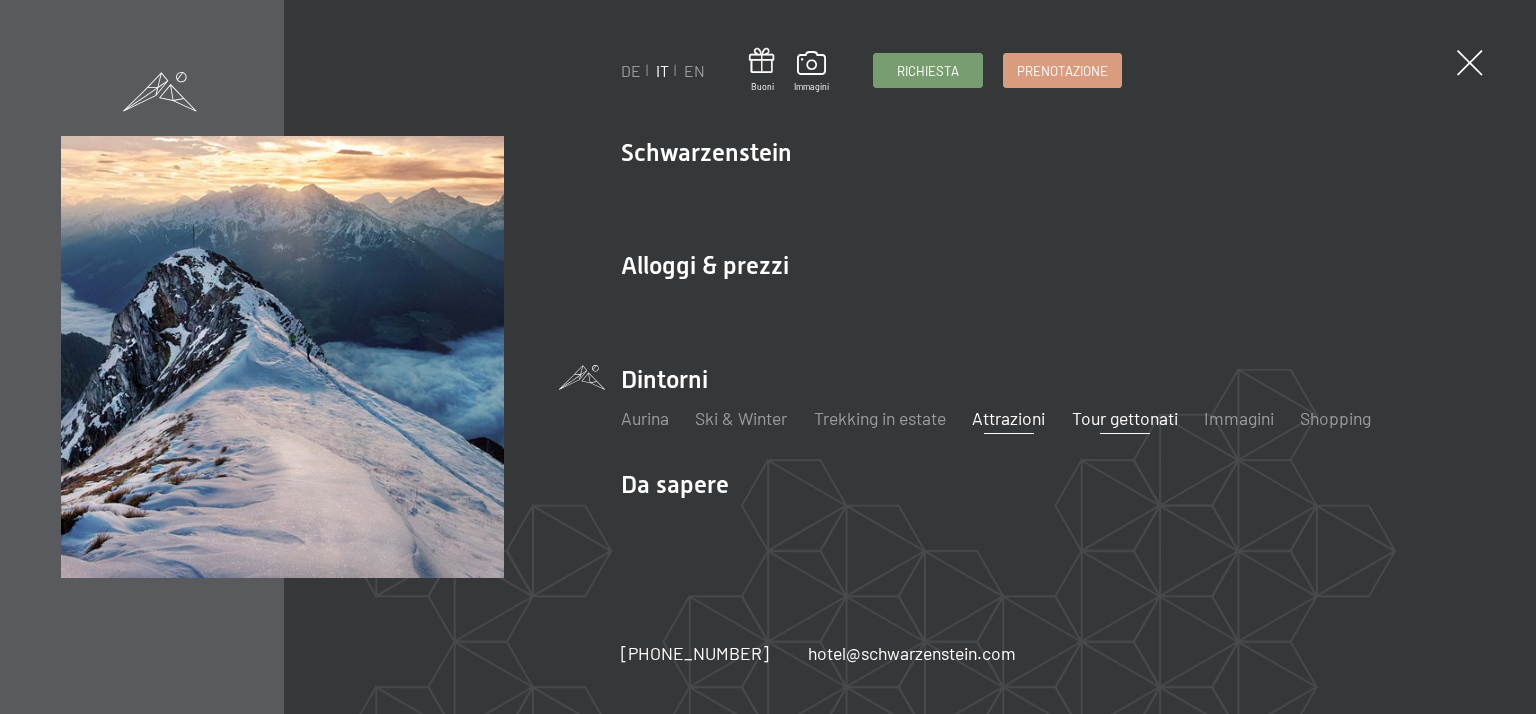 click on "Tour gettonati" at bounding box center [1125, 418] 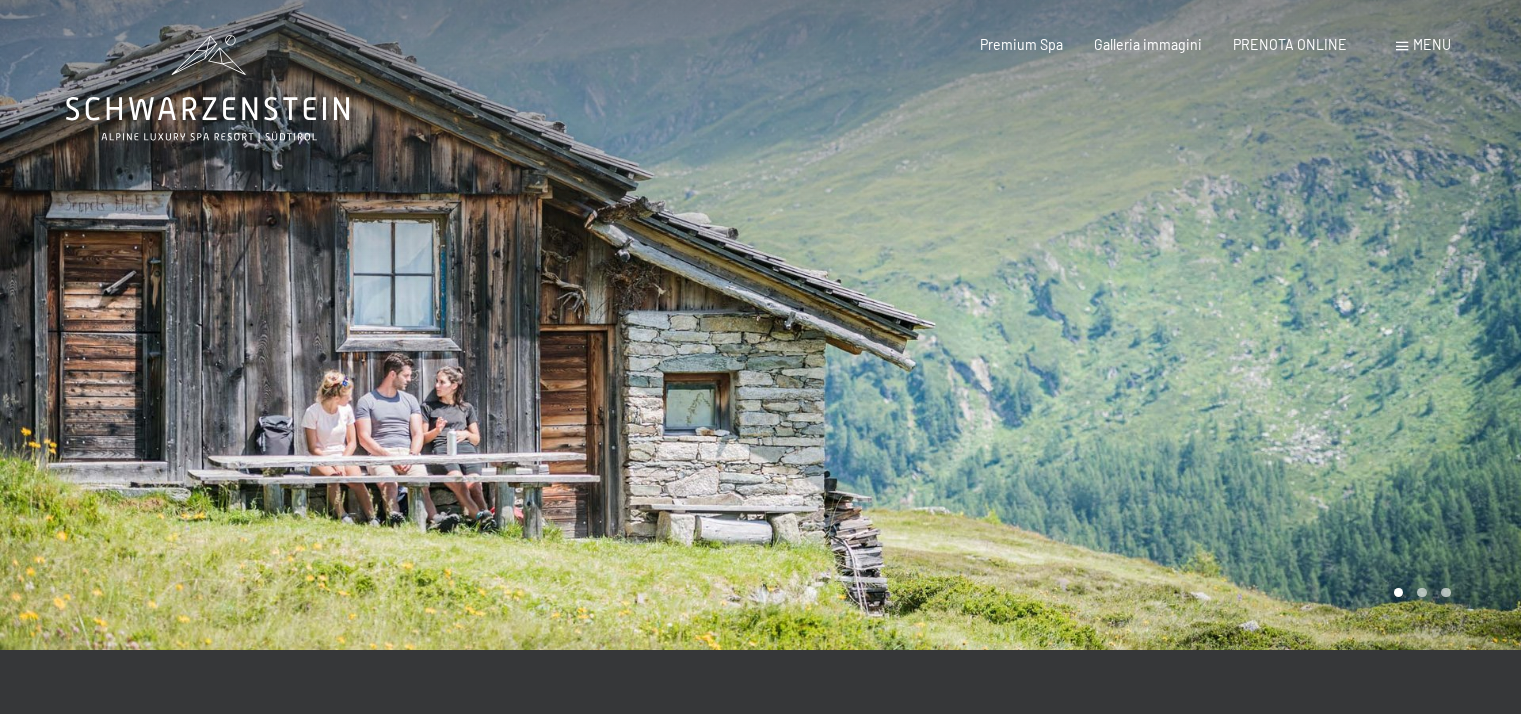 scroll, scrollTop: 0, scrollLeft: 0, axis: both 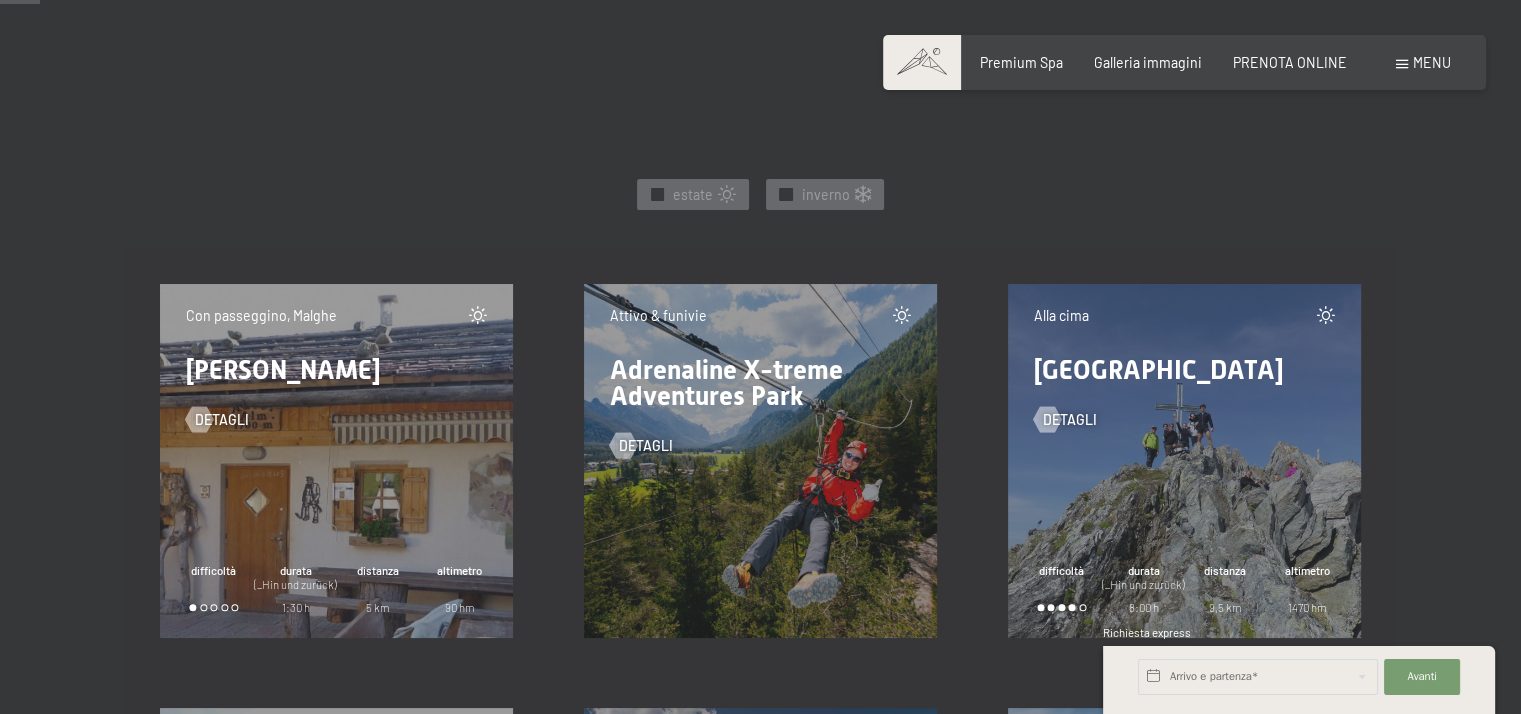 click on "✓       estate           ✓       inverno                 ✓       tutte le categorie         ✓       Gite         ✓       Cose da vedere         ✓       Attivo & funivie         ✓       Escursioni         ✓       Slittare         ✓       Sci di fondo                 ✓       tutte le categorie         ✓       Con passeggino         ✓       Malghe         ✓       Attivo & funivie         ✓       Alla cima         ✓       Tour in bici         ✓       Gite         ✓       Cose da vedere         ✓       Escursioni         ✓       Rifugi         ✓       Nel villaggio             tutte le stagioni           estate       inverno             tutte le categorie           tutte le categorie       Gite       Cose da vedere       Attivo & funivie       Escursioni       Slittare       Sci di fondo             tutte le categorie           tutte le categorie       Con passeggino       Malghe       Attivo & funivie       Alla cima       Tour in bici       Gite" at bounding box center (760, 14623) 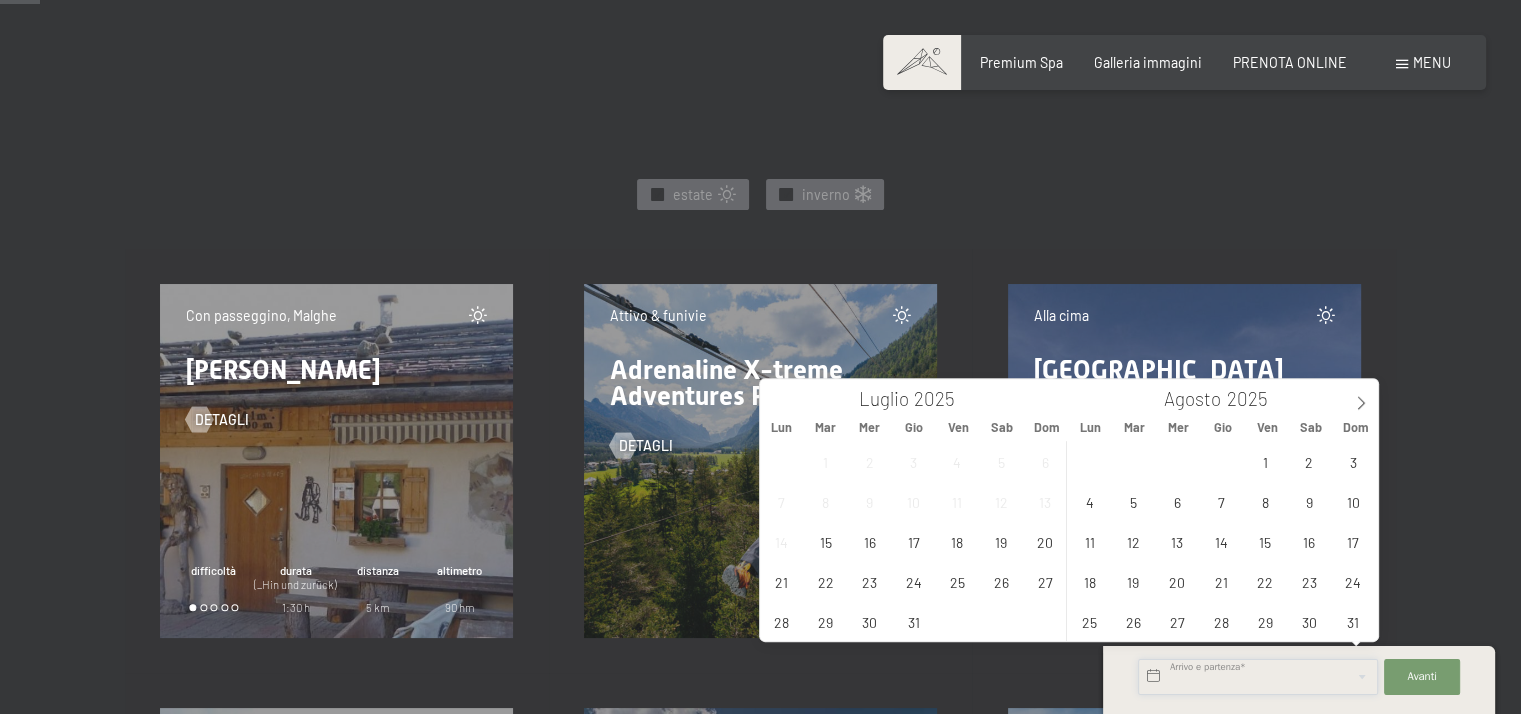 click at bounding box center (1258, 677) 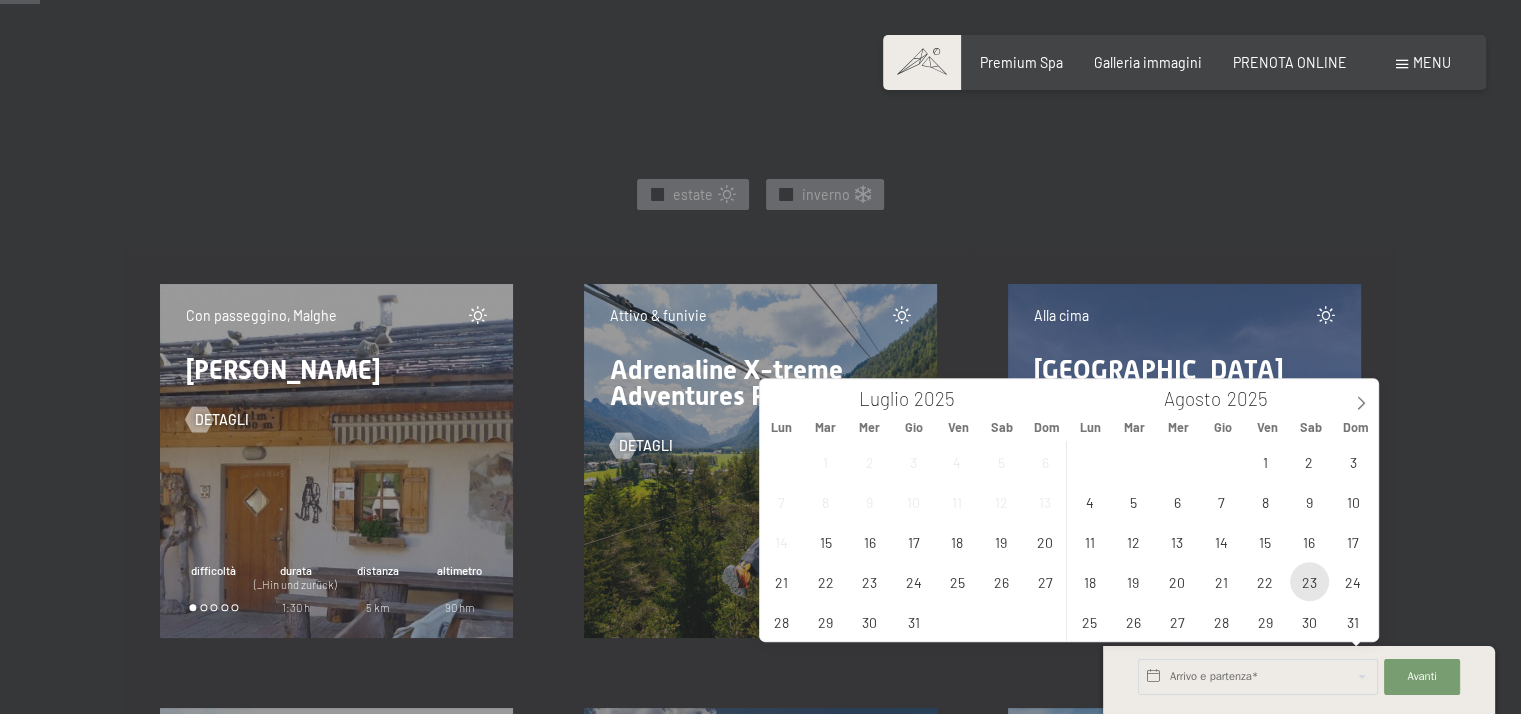 click on "23" at bounding box center [1309, 581] 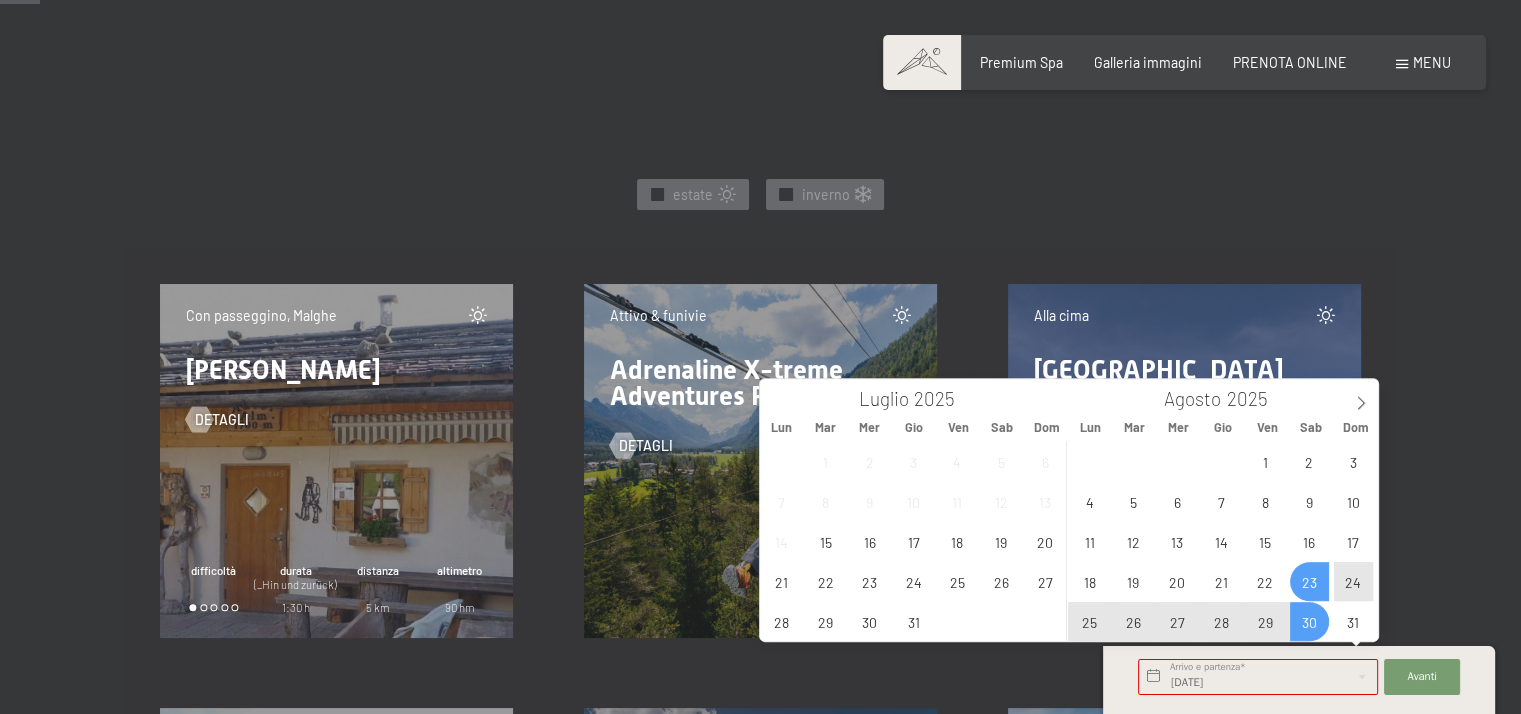 click on "30" at bounding box center [1309, 621] 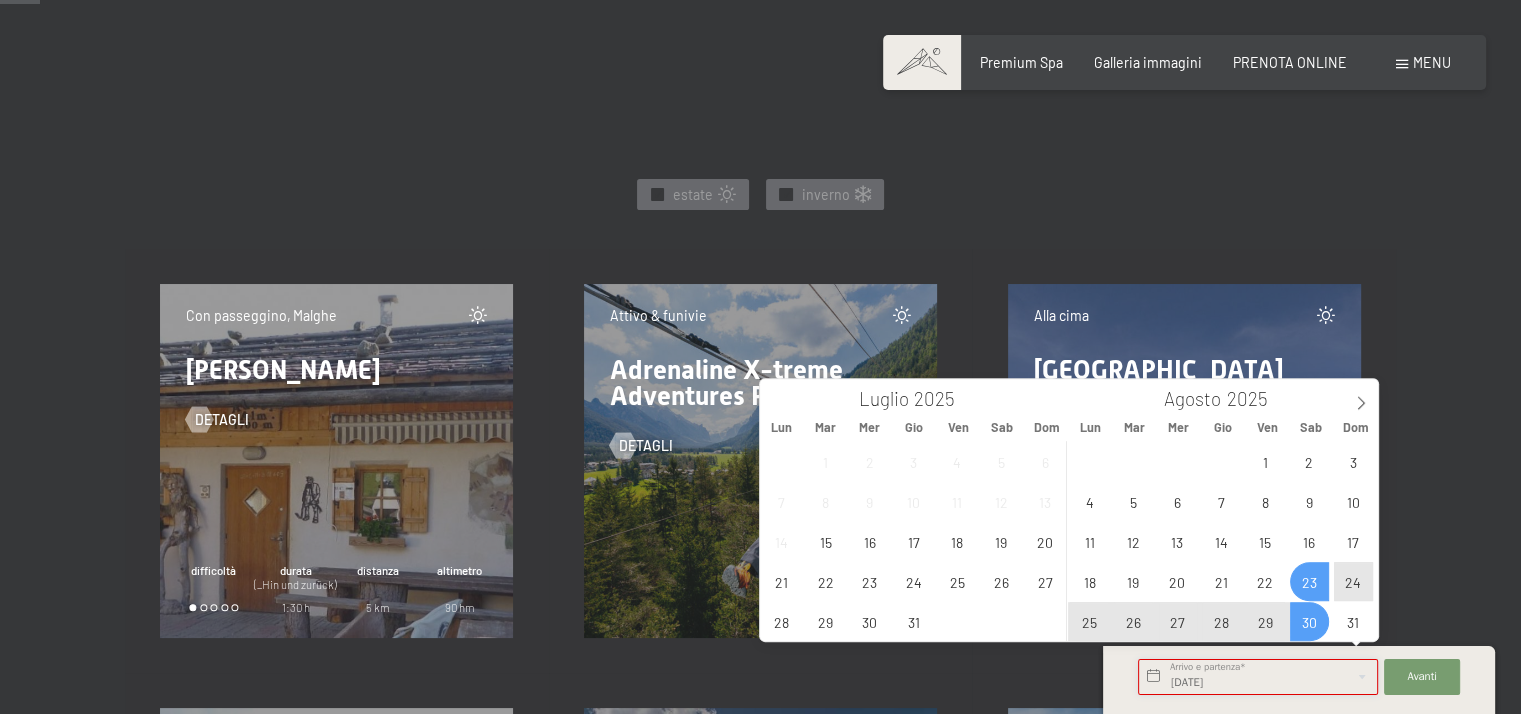 type on "[DATE] - [DATE]" 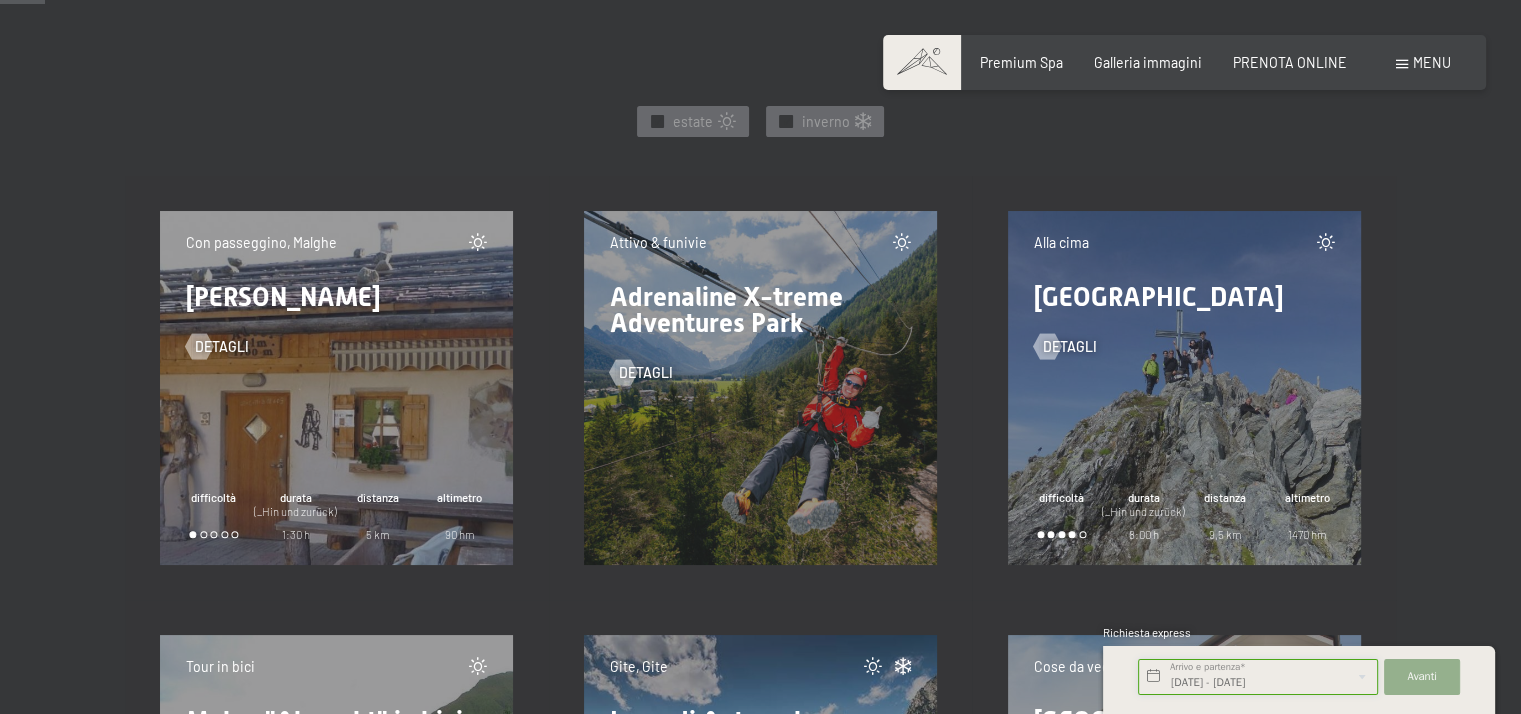 scroll, scrollTop: 1000, scrollLeft: 0, axis: vertical 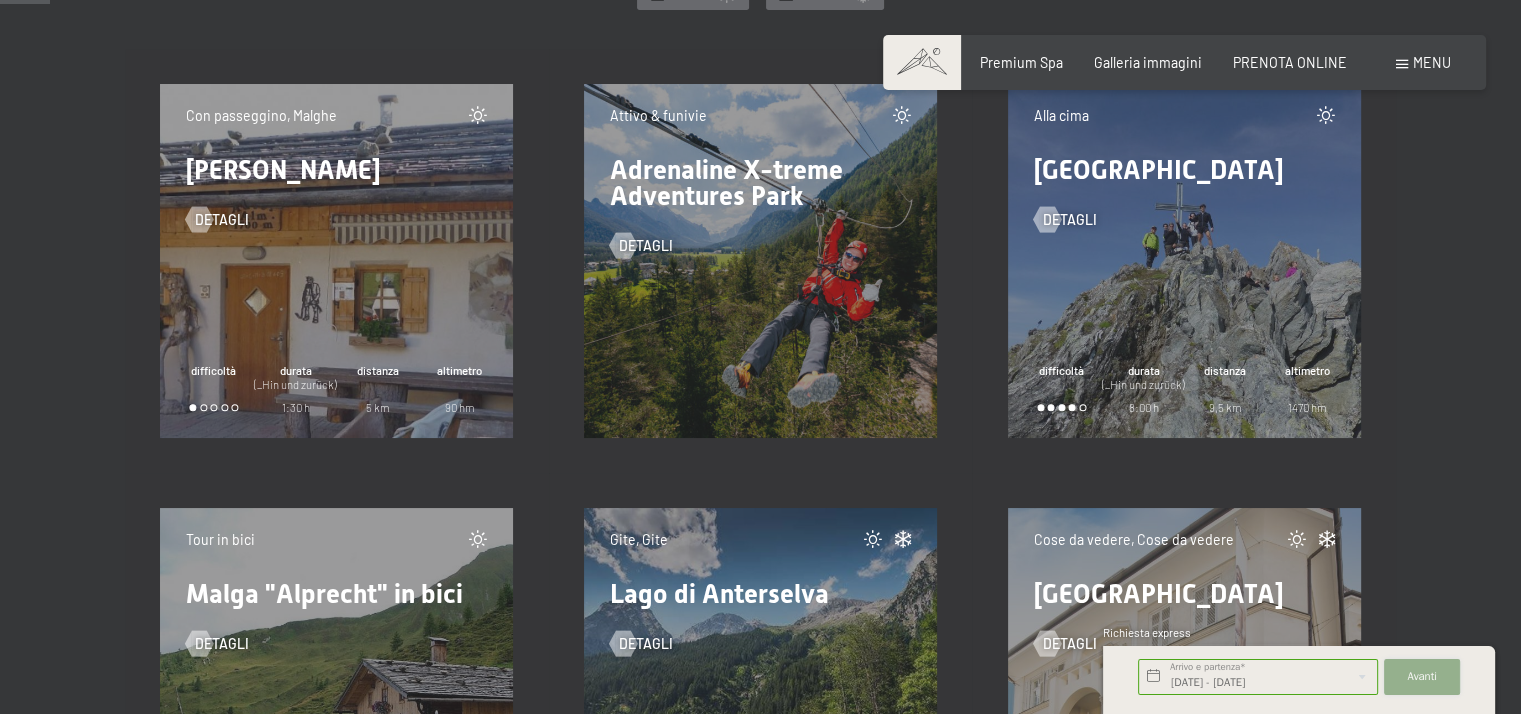 click on "Avanti" at bounding box center [1422, 677] 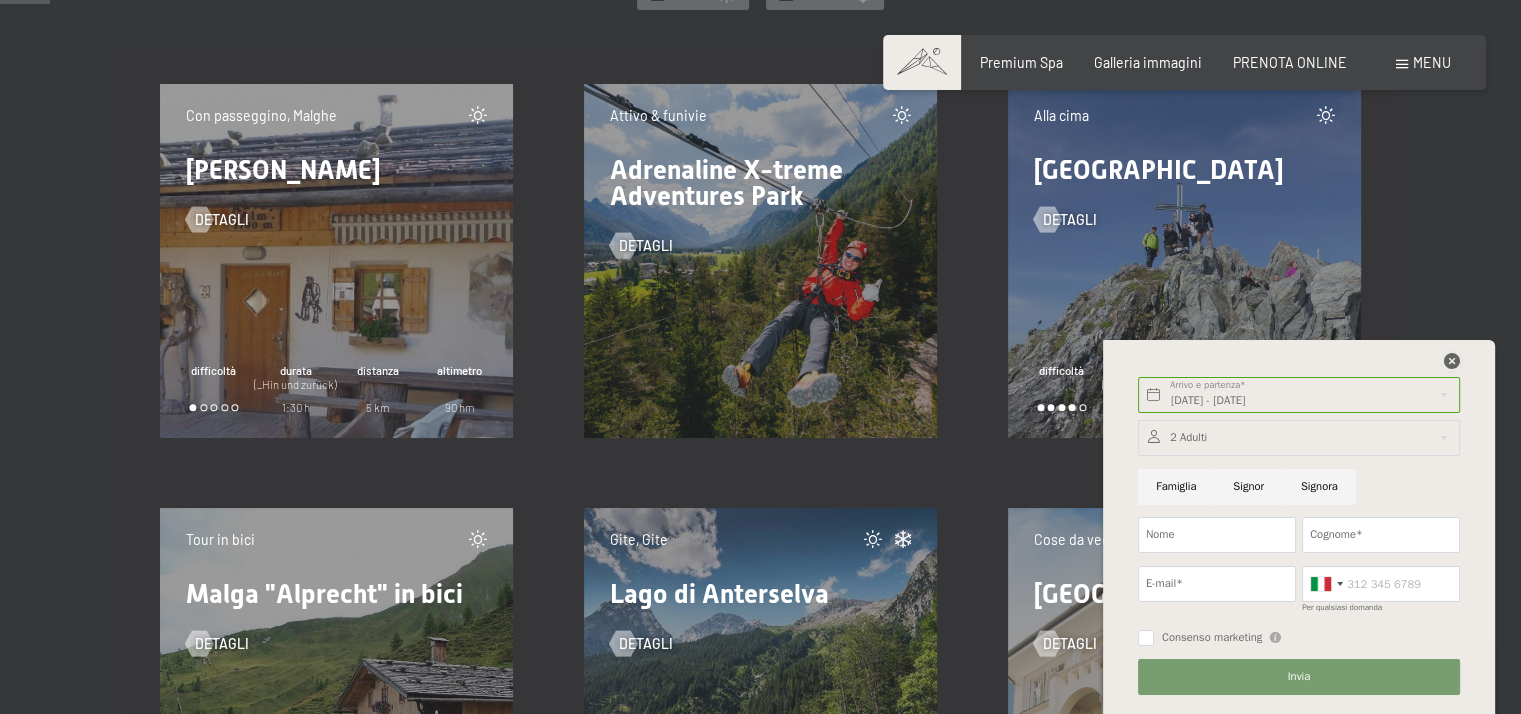click at bounding box center (1452, 361) 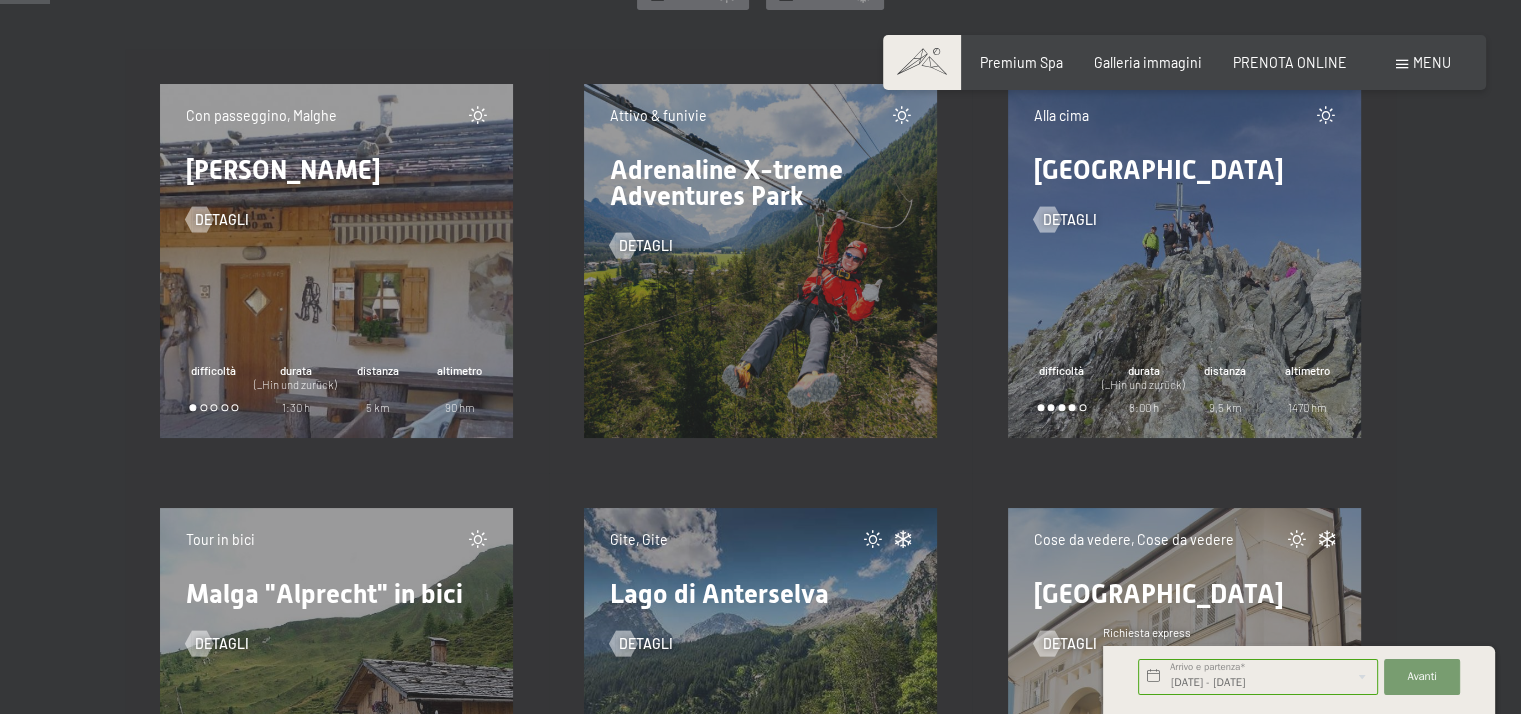 click on "difficoltà" at bounding box center (1061, 371) 